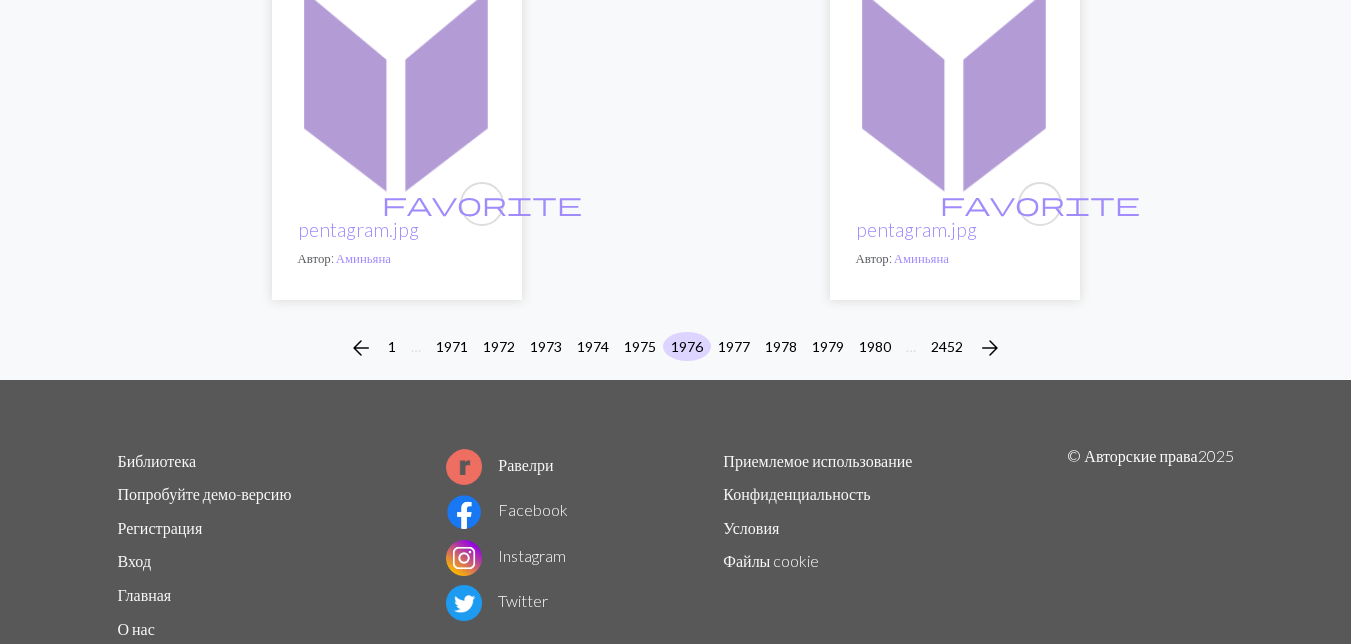 scroll, scrollTop: 6700, scrollLeft: 0, axis: vertical 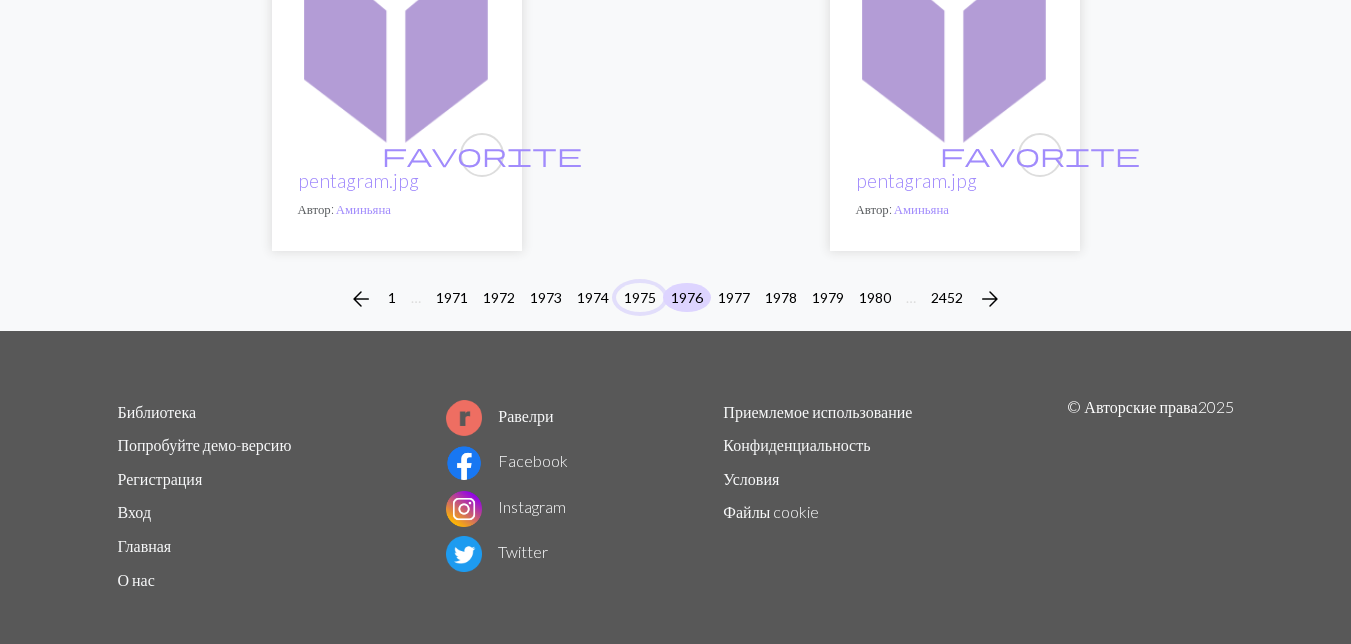 click on "1975" at bounding box center [640, 297] 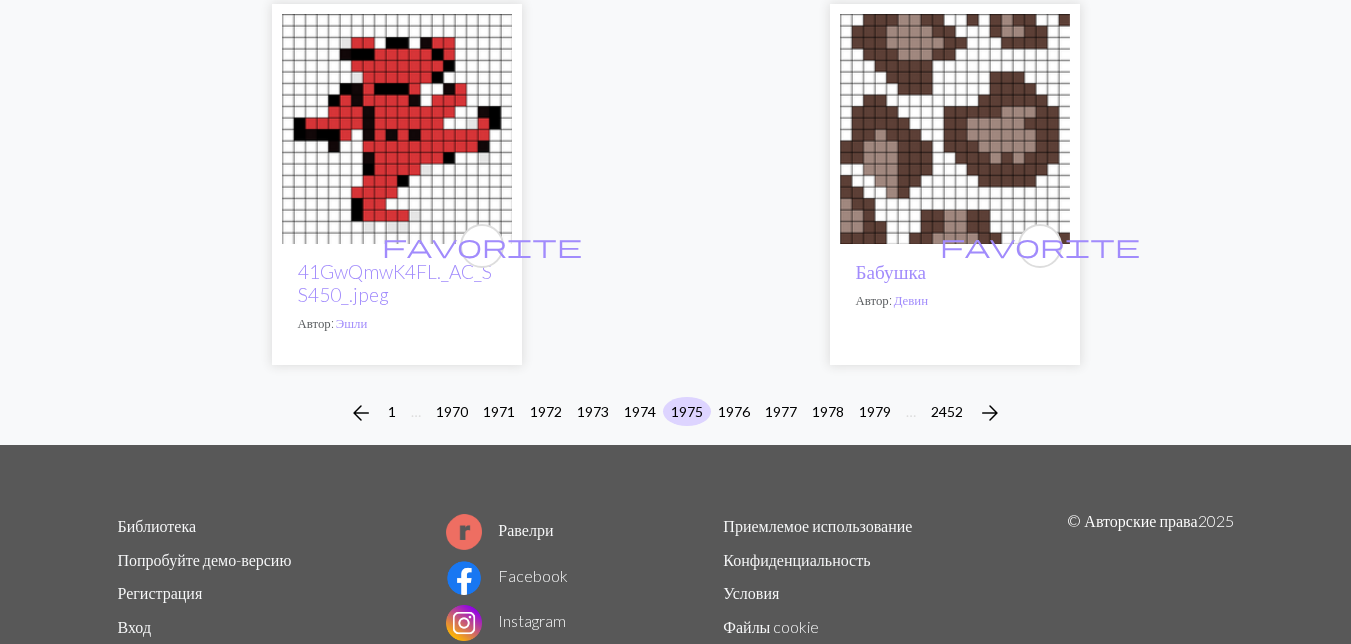 scroll, scrollTop: 6700, scrollLeft: 0, axis: vertical 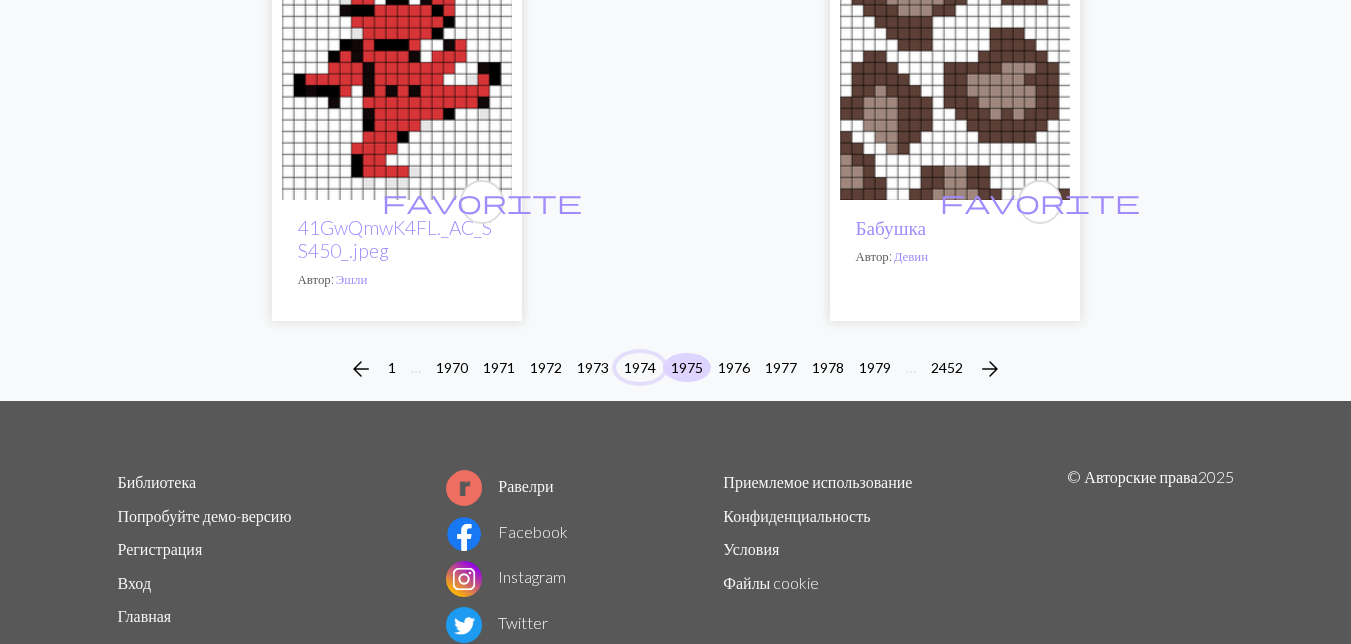 click on "1974" at bounding box center (640, 367) 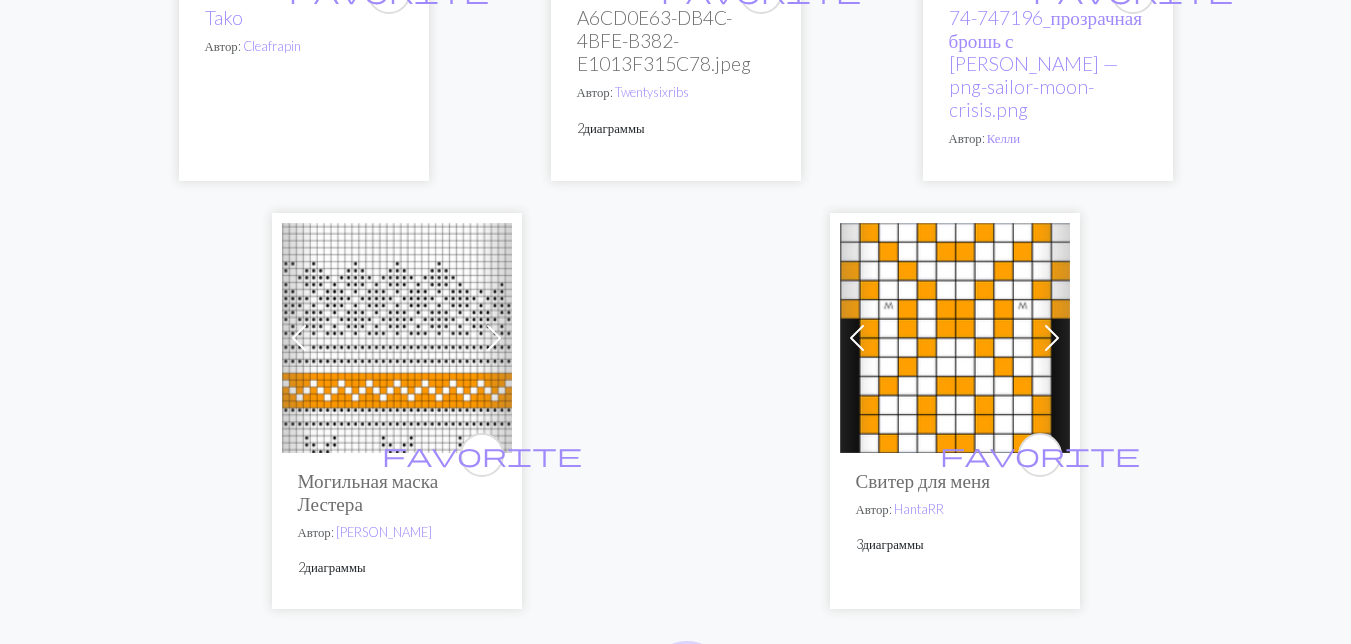 scroll, scrollTop: 7100, scrollLeft: 0, axis: vertical 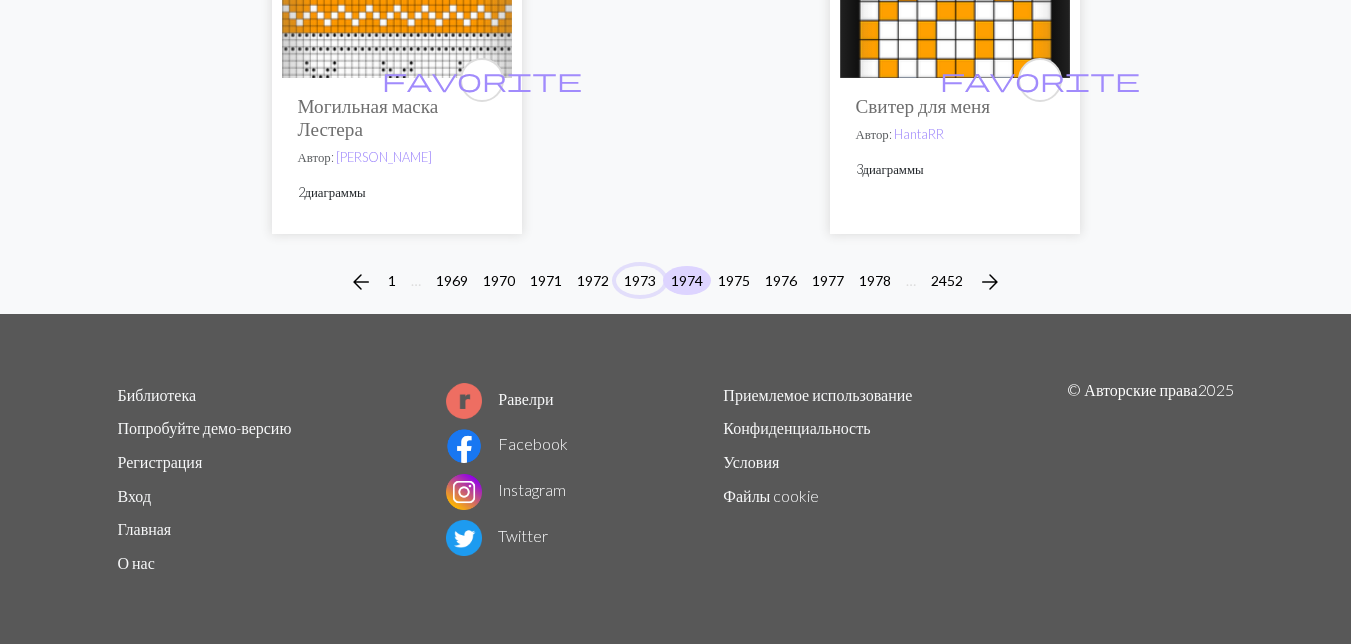 click on "1973" at bounding box center (640, 280) 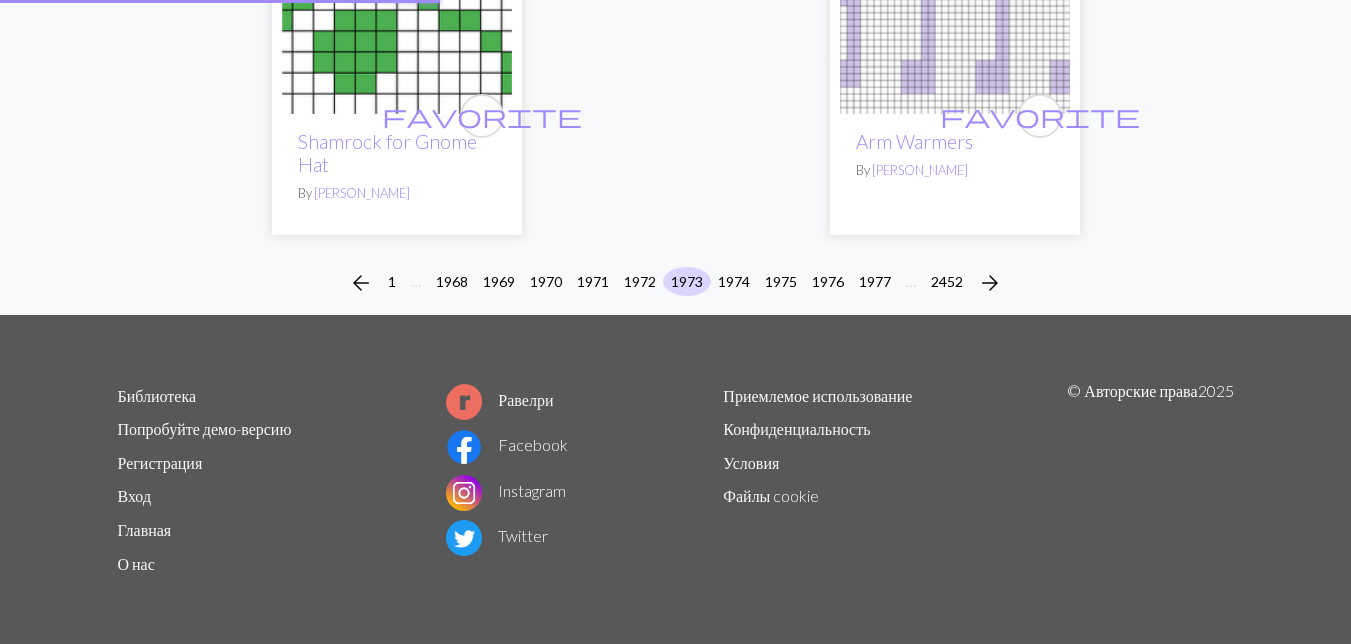 scroll, scrollTop: 0, scrollLeft: 0, axis: both 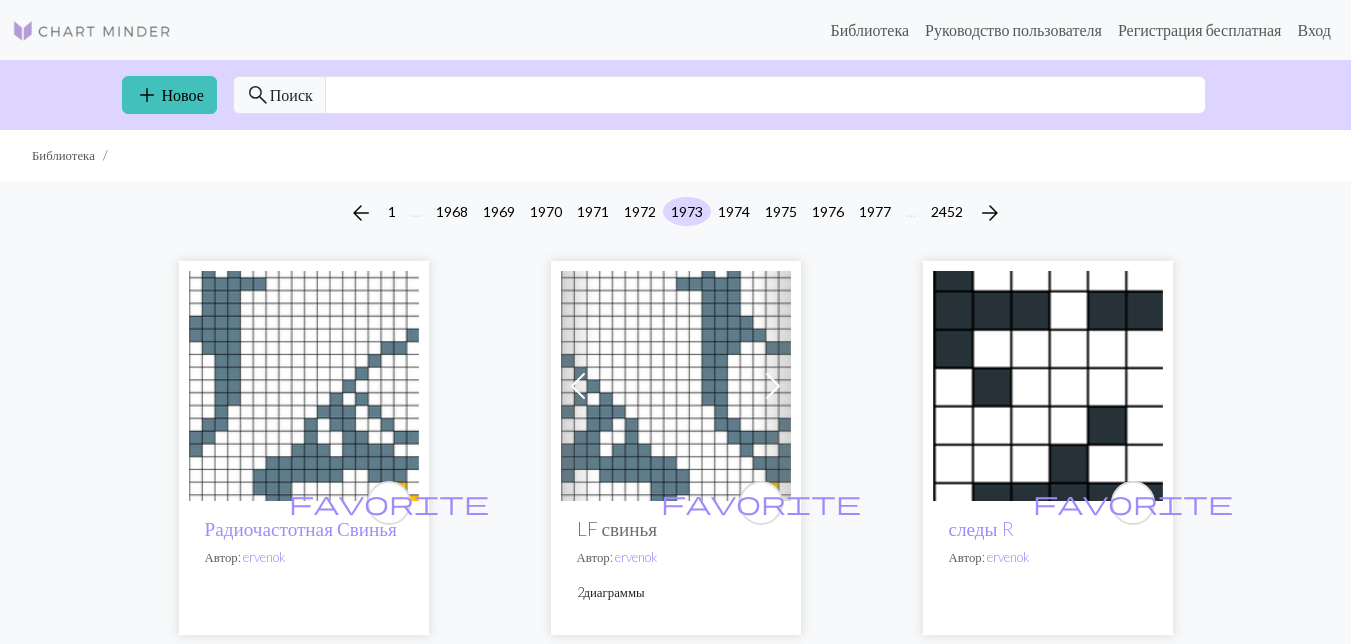 click at bounding box center [304, 386] 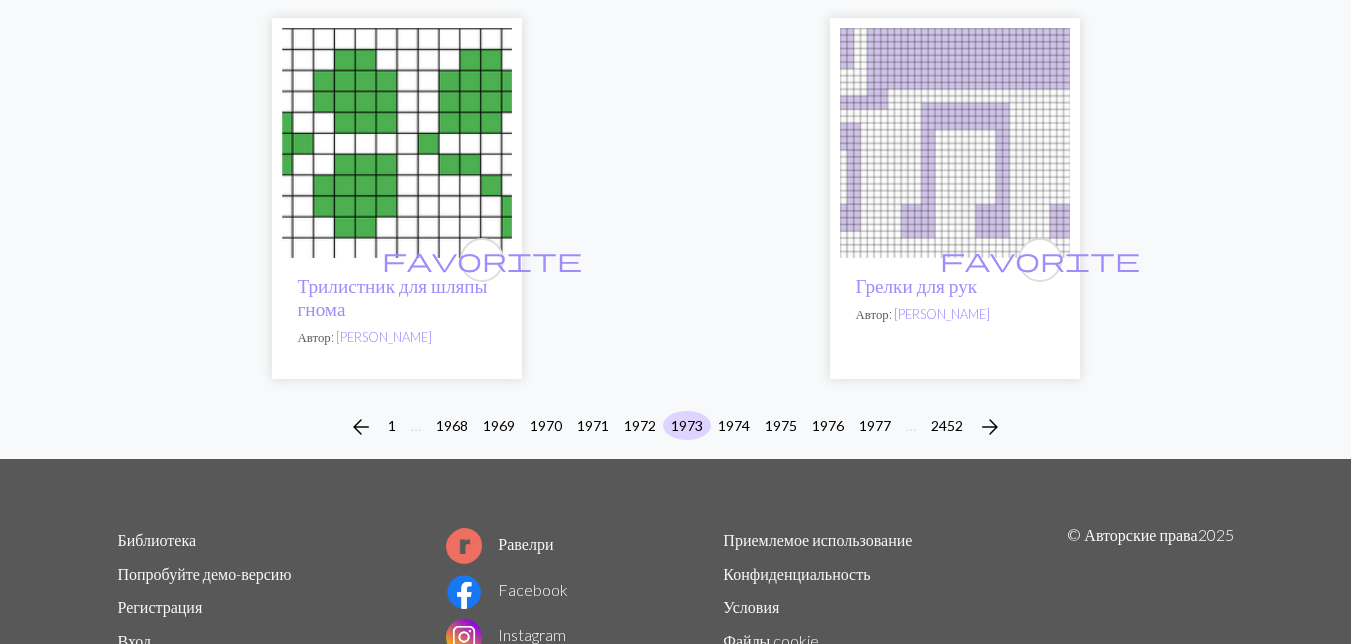 scroll, scrollTop: 6812, scrollLeft: 0, axis: vertical 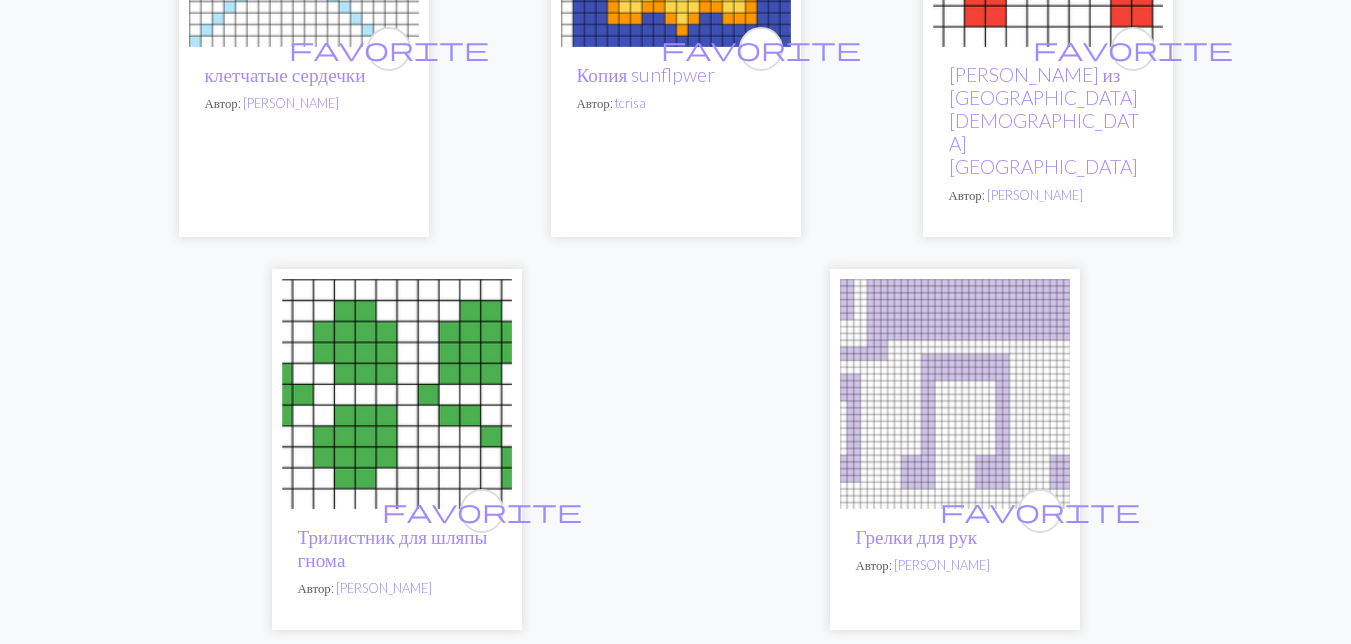 click on "1972" at bounding box center (640, 676) 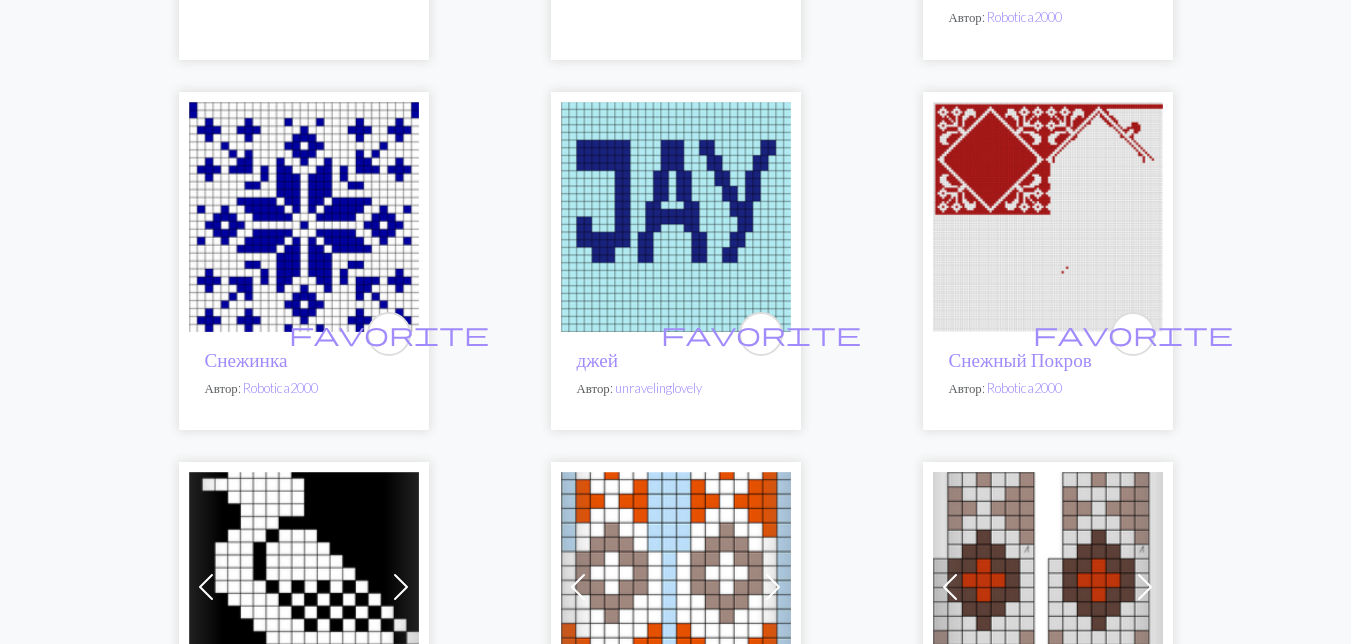 scroll, scrollTop: 2000, scrollLeft: 0, axis: vertical 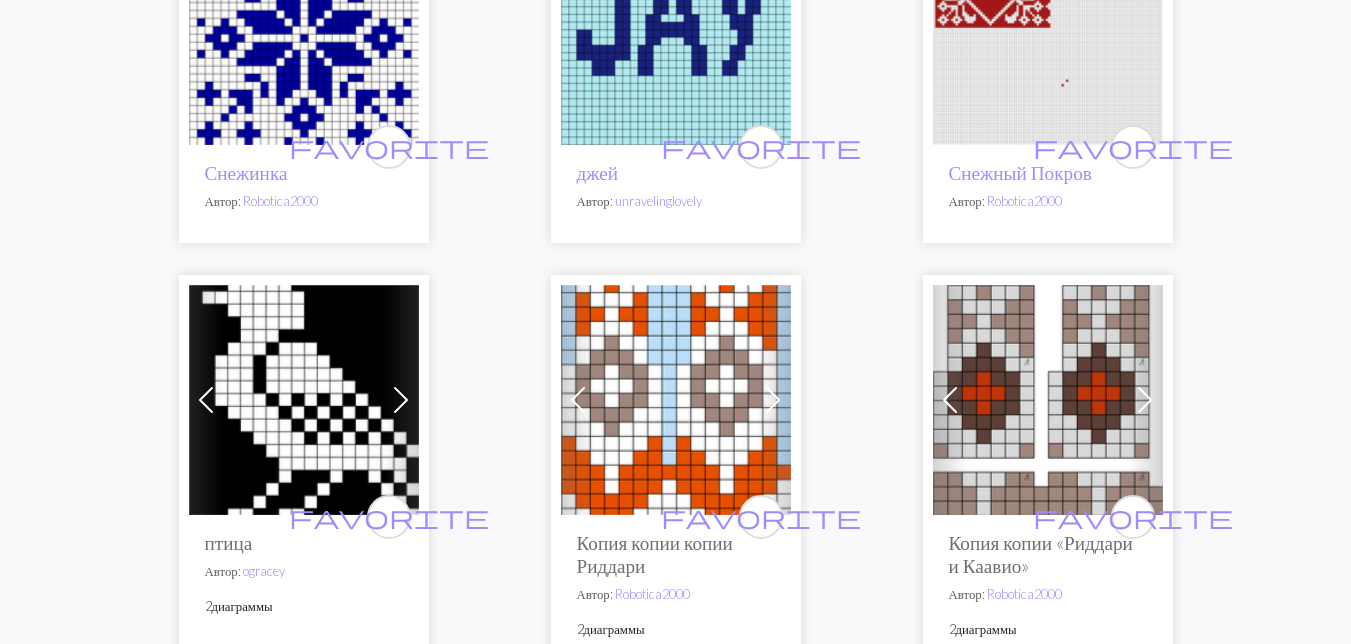 click at bounding box center [304, 400] 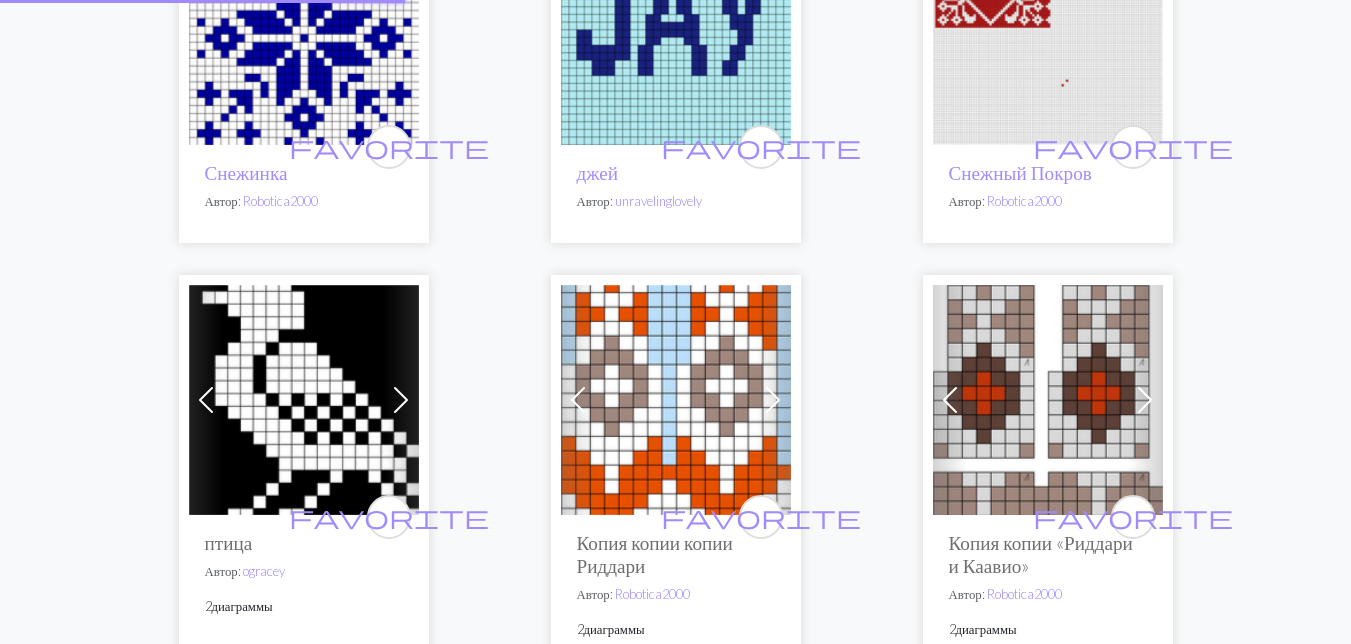 scroll, scrollTop: 0, scrollLeft: 0, axis: both 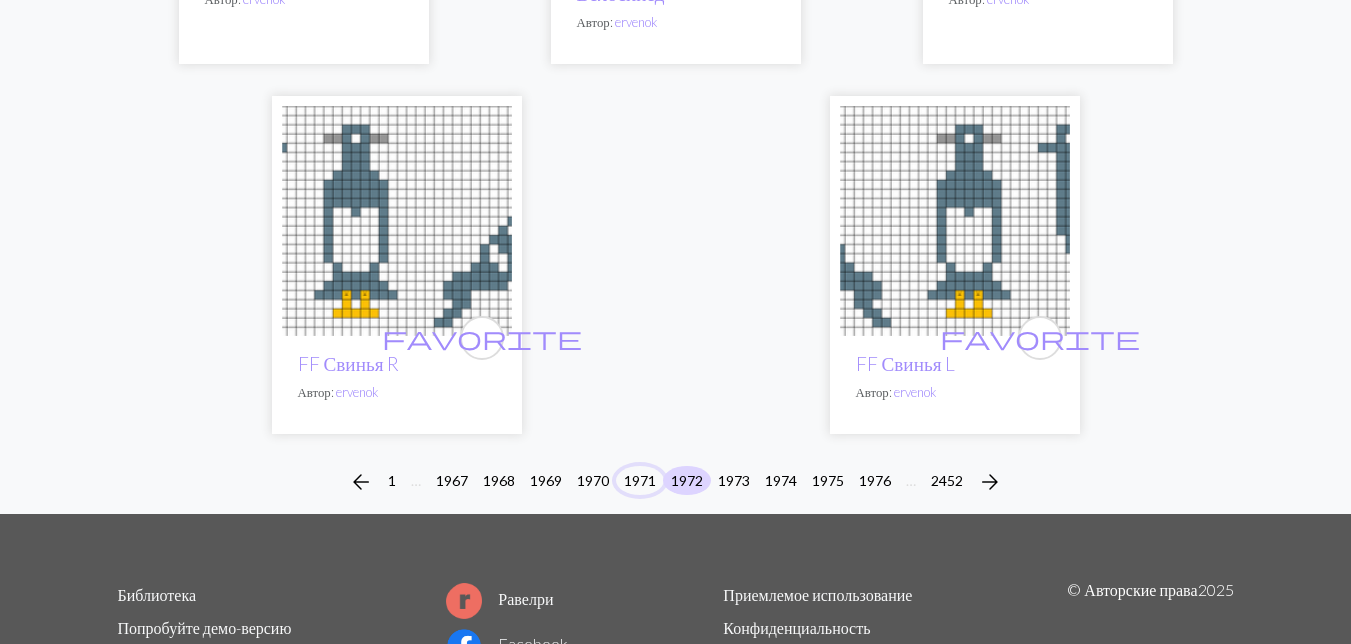click on "1971" at bounding box center (640, 480) 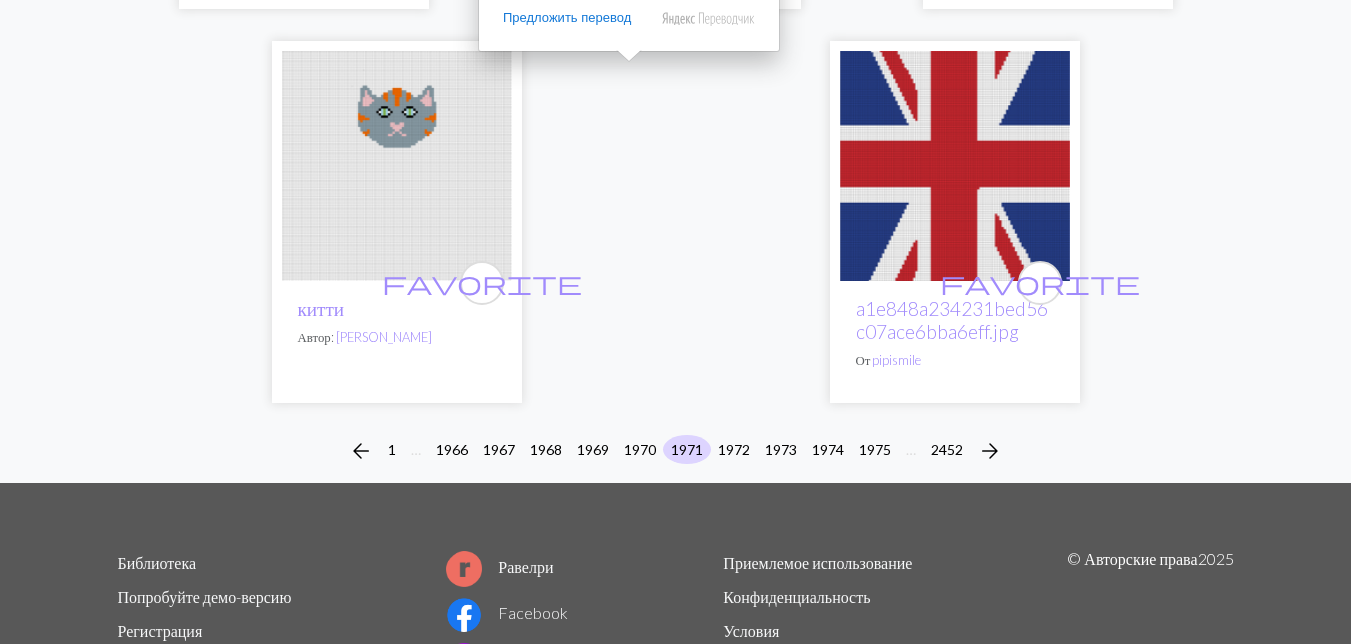 scroll, scrollTop: 6800, scrollLeft: 0, axis: vertical 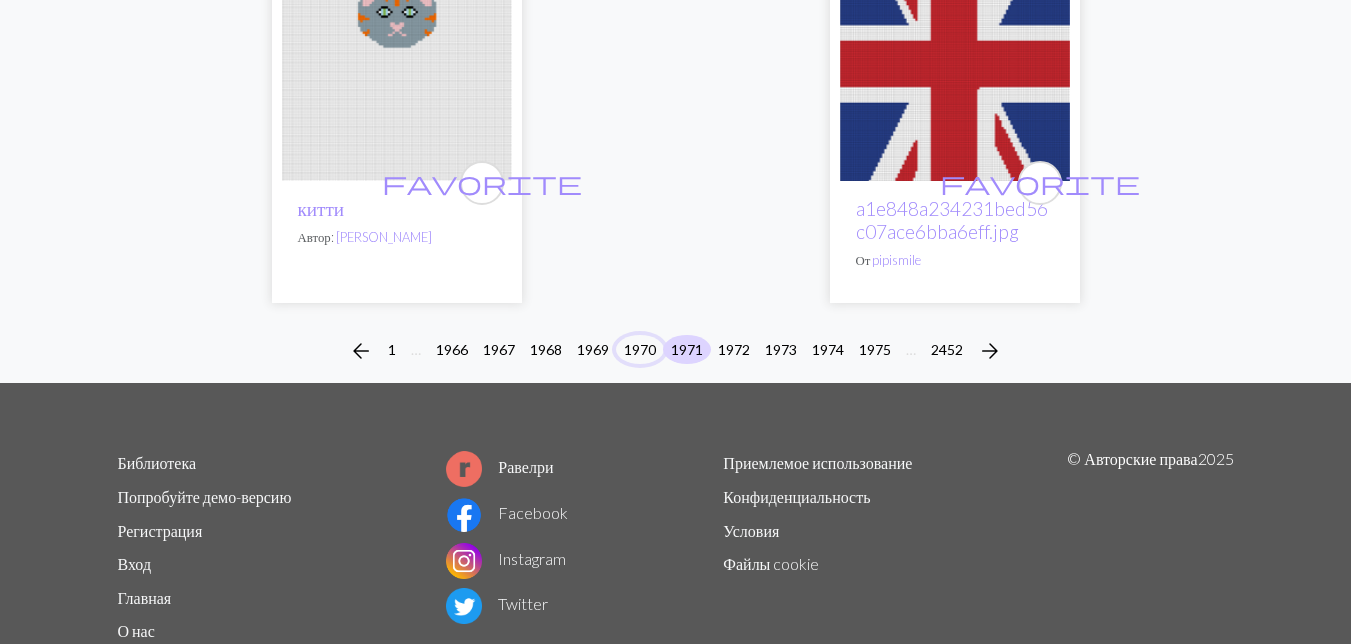 click on "1970" at bounding box center (640, 349) 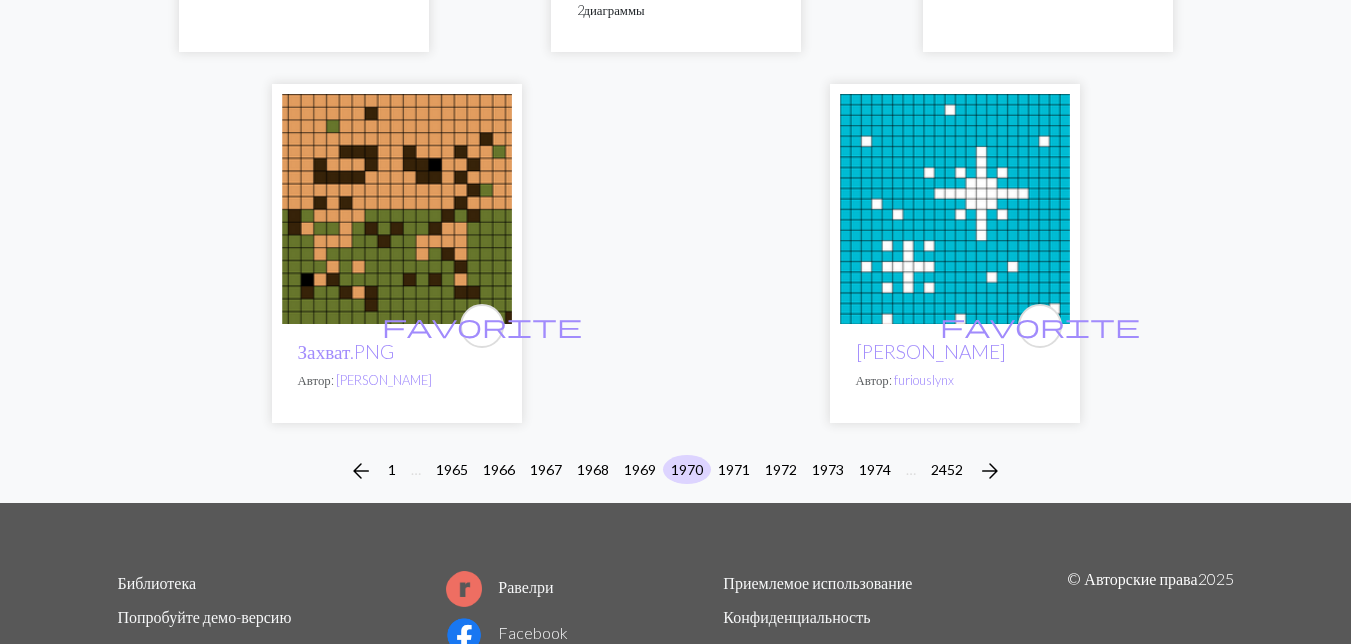 scroll, scrollTop: 6600, scrollLeft: 0, axis: vertical 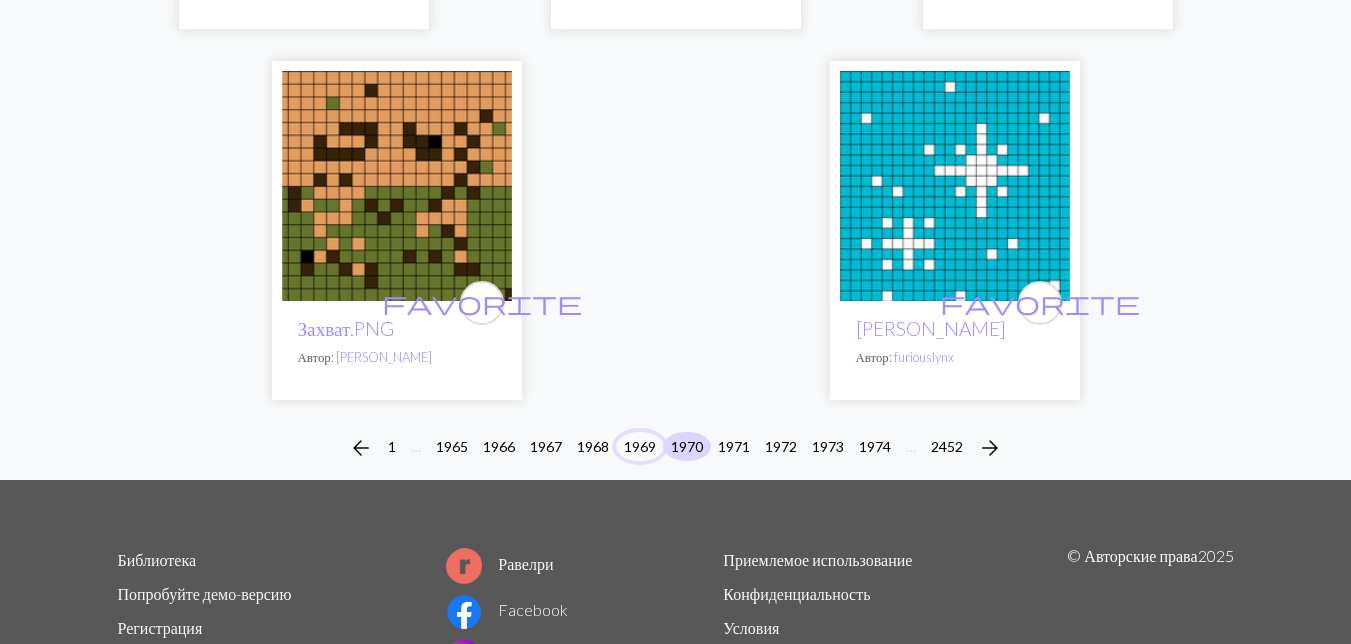 click on "1969" at bounding box center (640, 446) 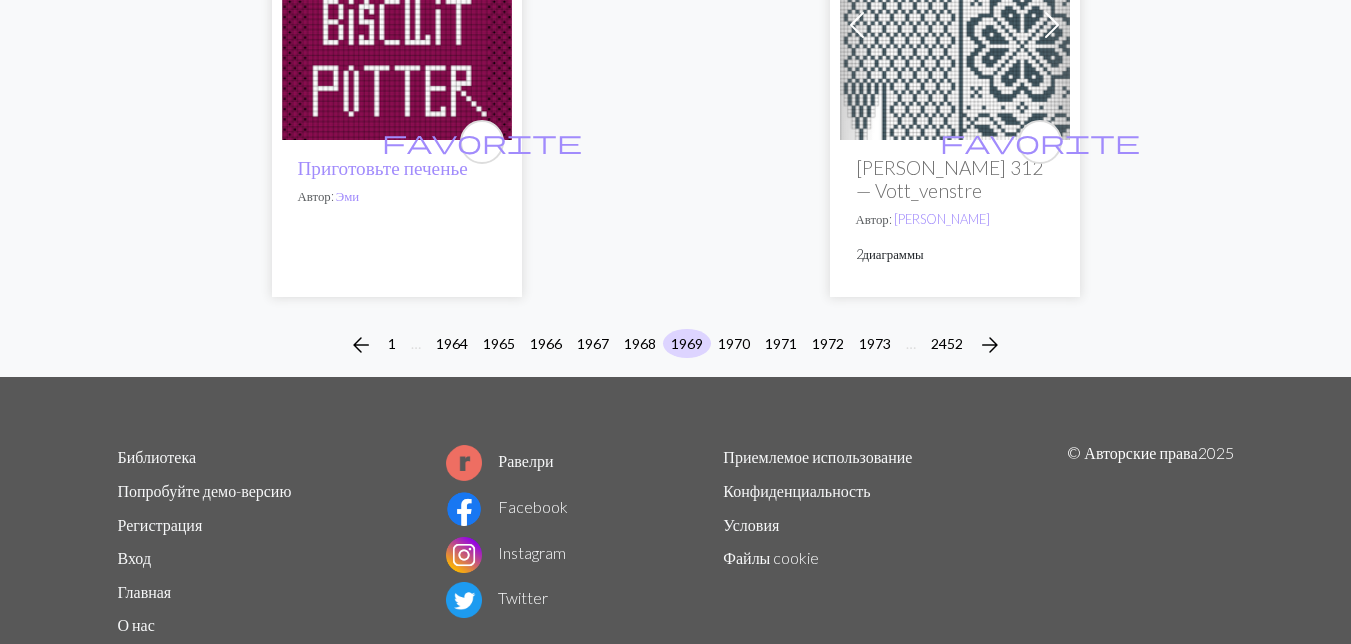 scroll, scrollTop: 6718, scrollLeft: 0, axis: vertical 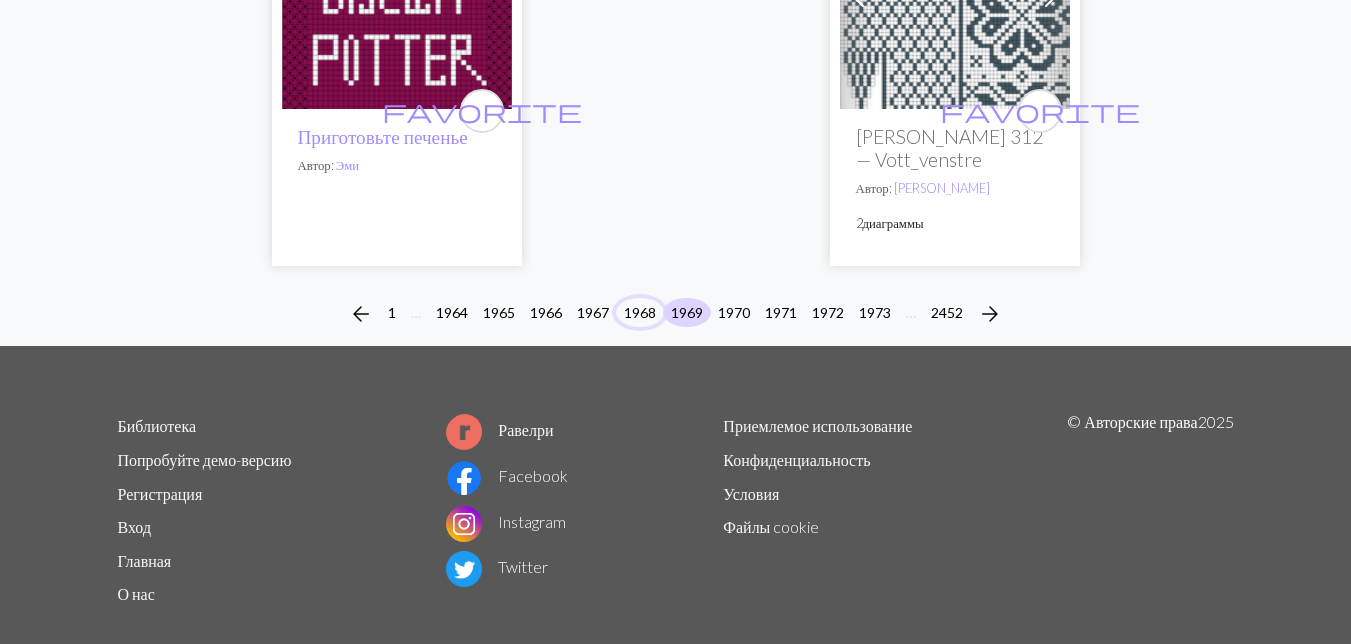 click on "1968" at bounding box center (640, 312) 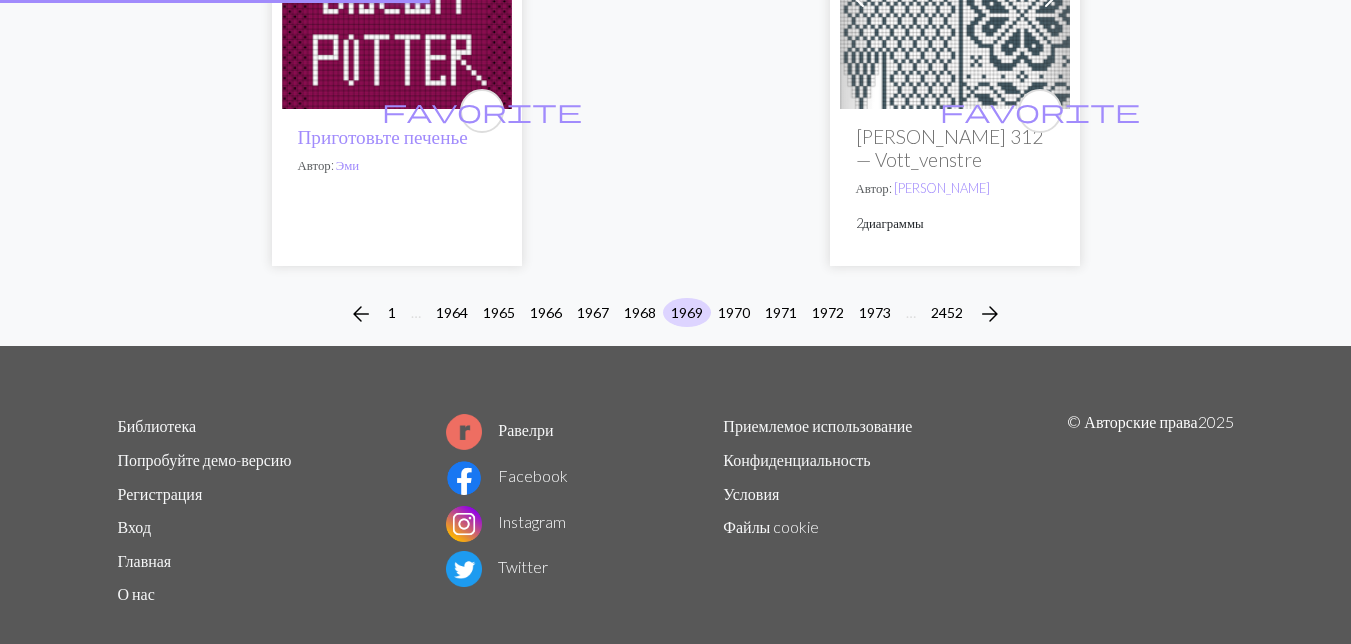 scroll, scrollTop: 0, scrollLeft: 0, axis: both 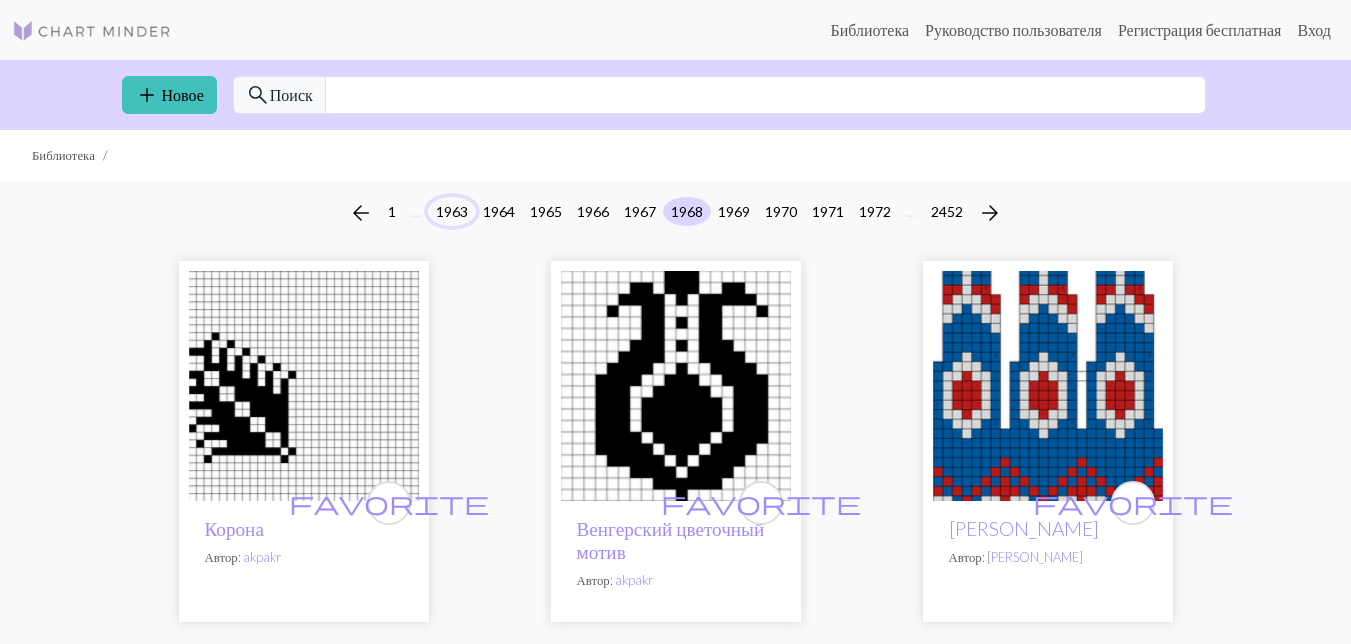 click on "1963" at bounding box center (452, 211) 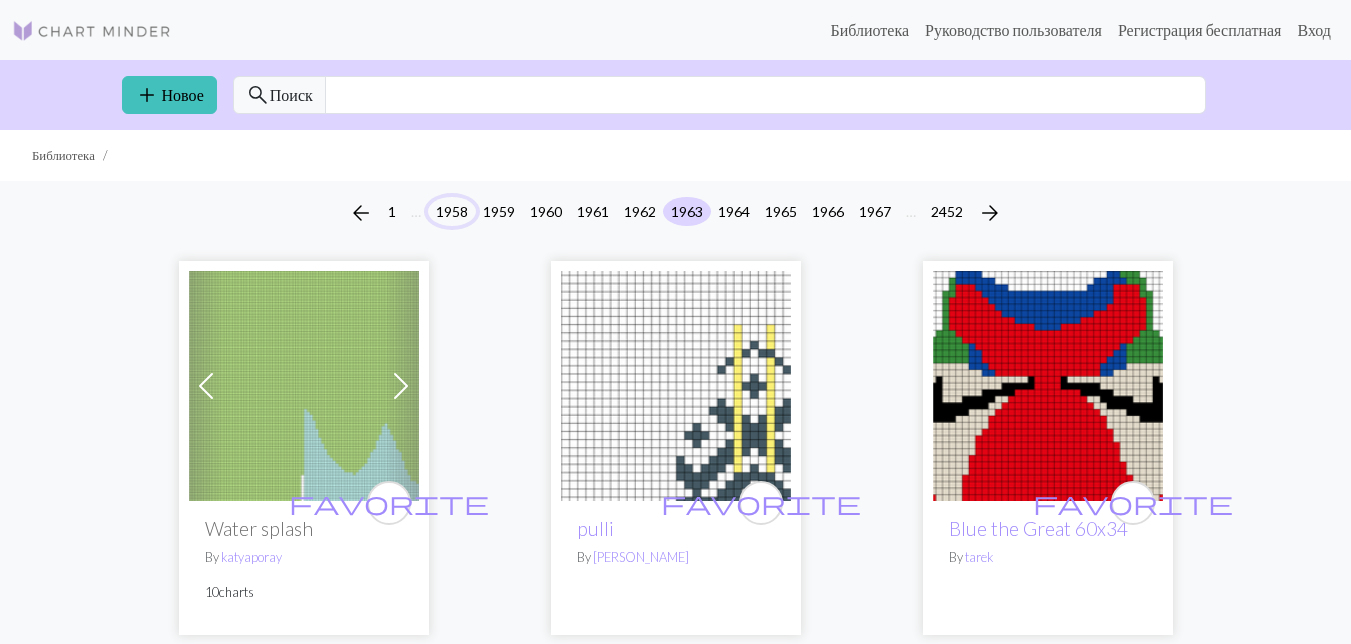 click on "1958" at bounding box center (452, 211) 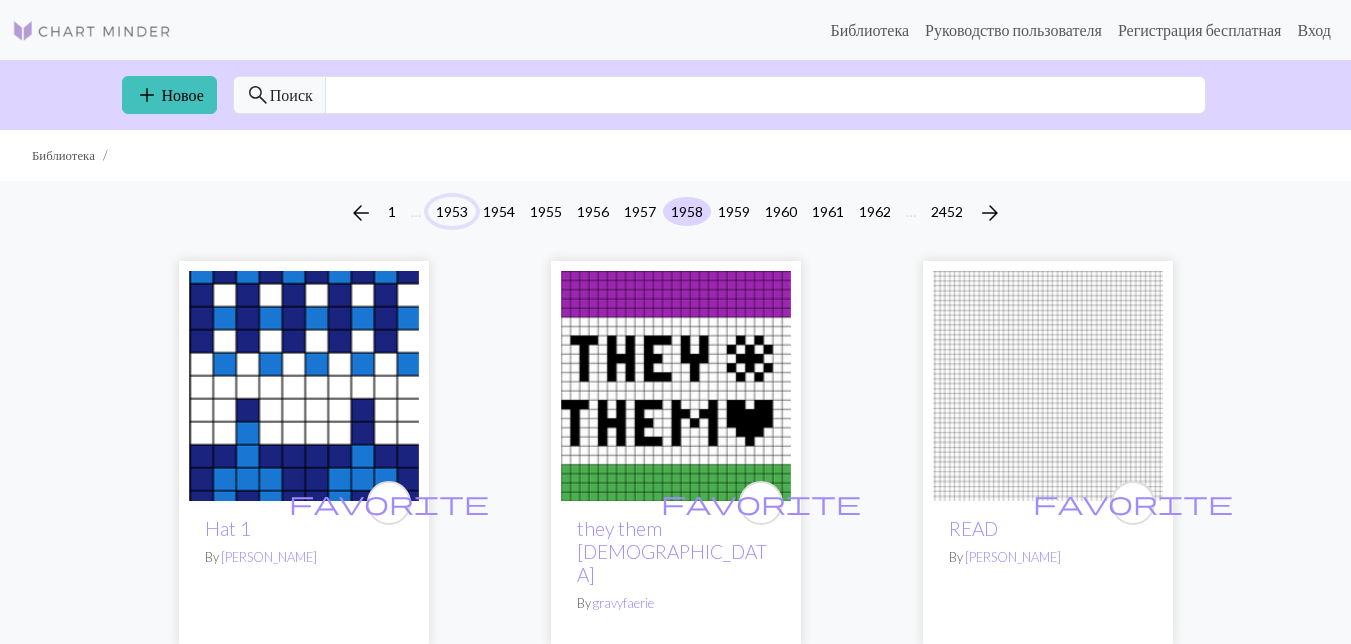 click on "1953" at bounding box center (452, 211) 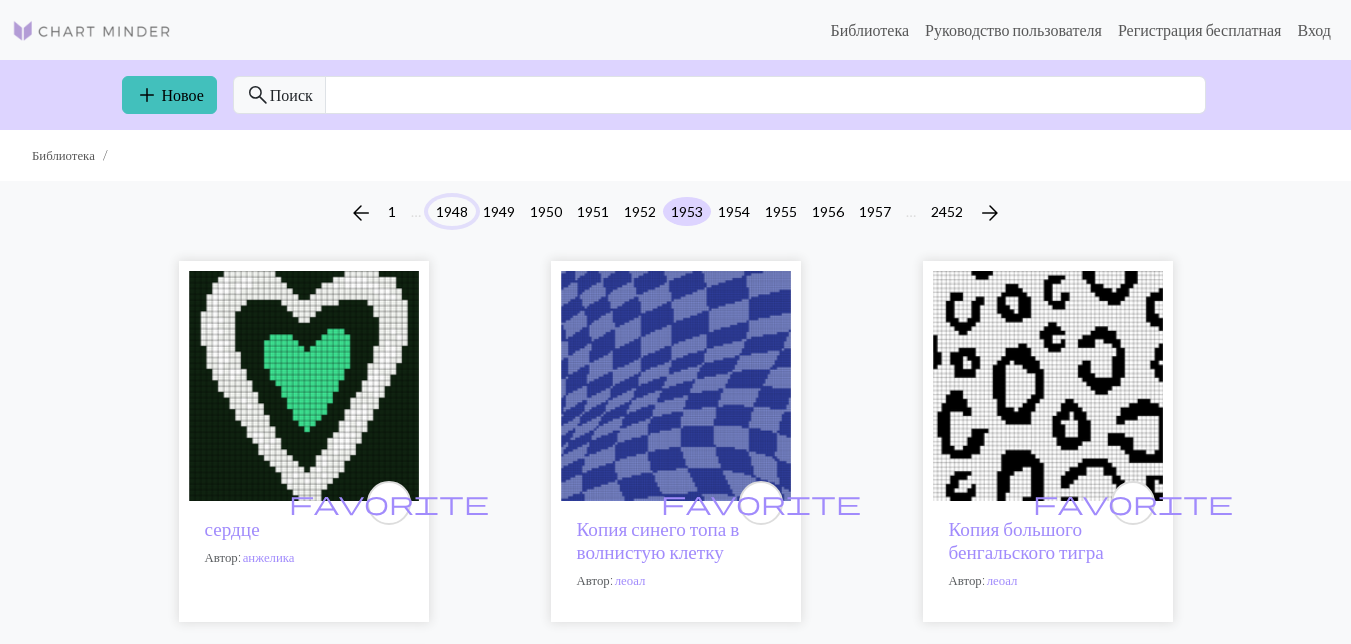 click on "1948" at bounding box center (452, 211) 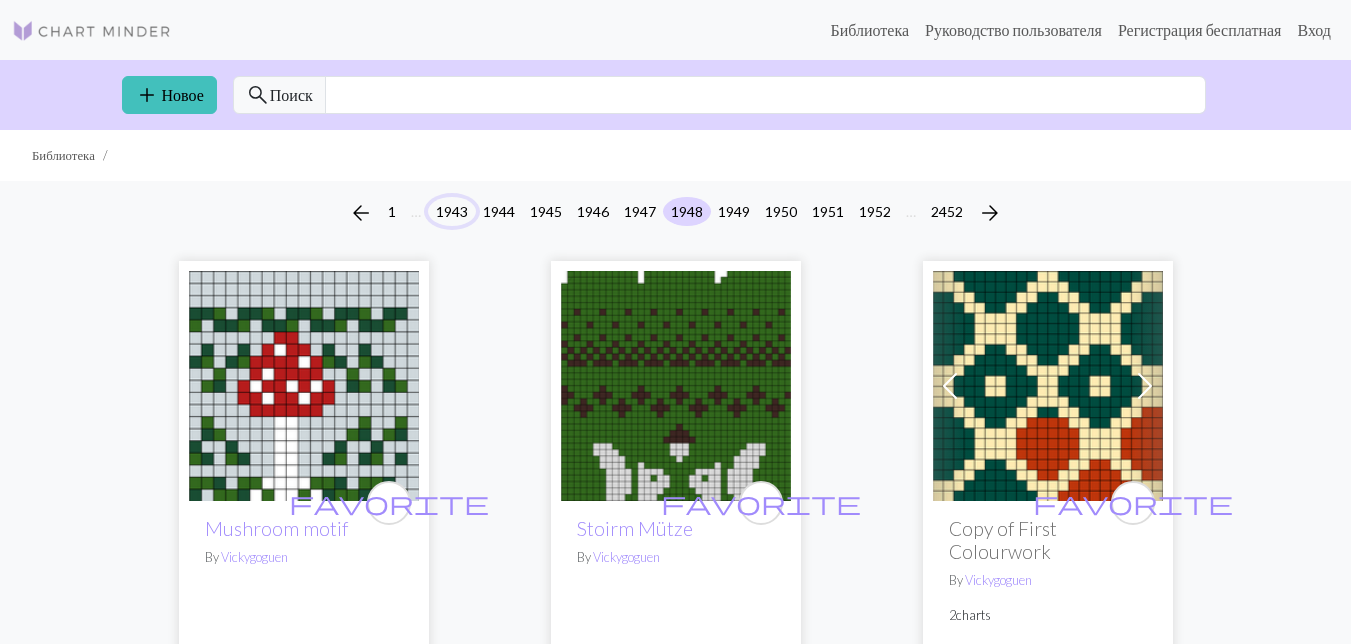 click on "1943" at bounding box center [452, 211] 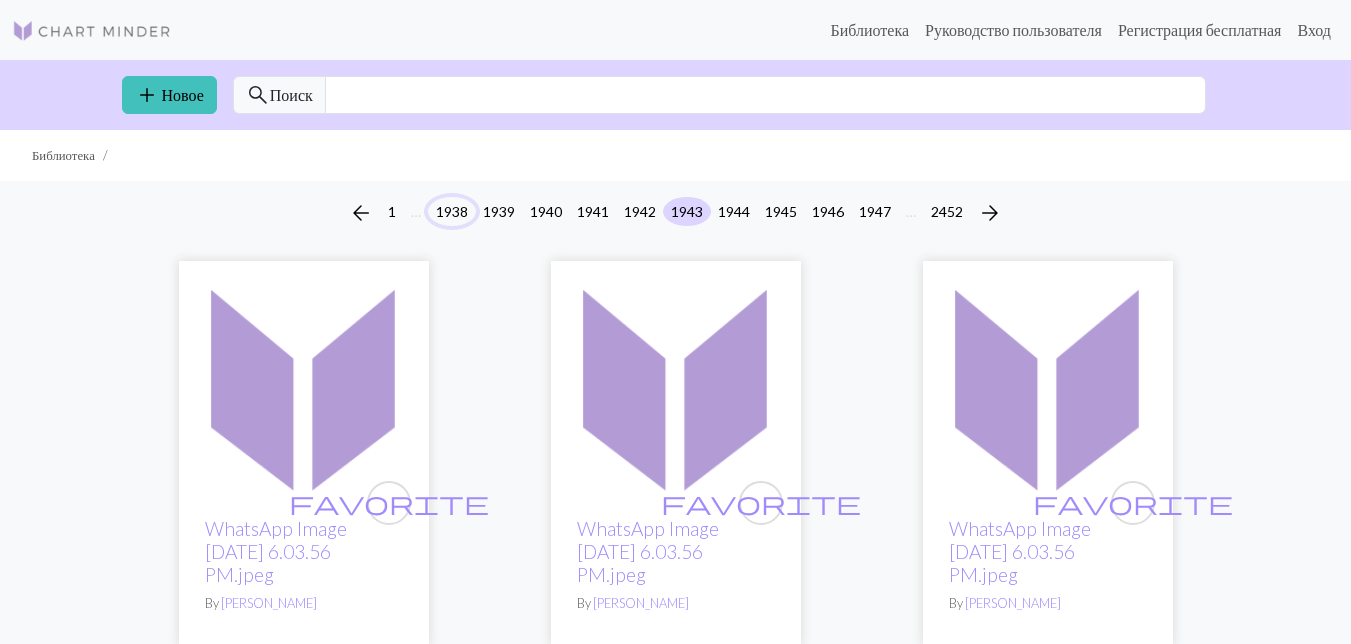 click on "1938" at bounding box center [452, 211] 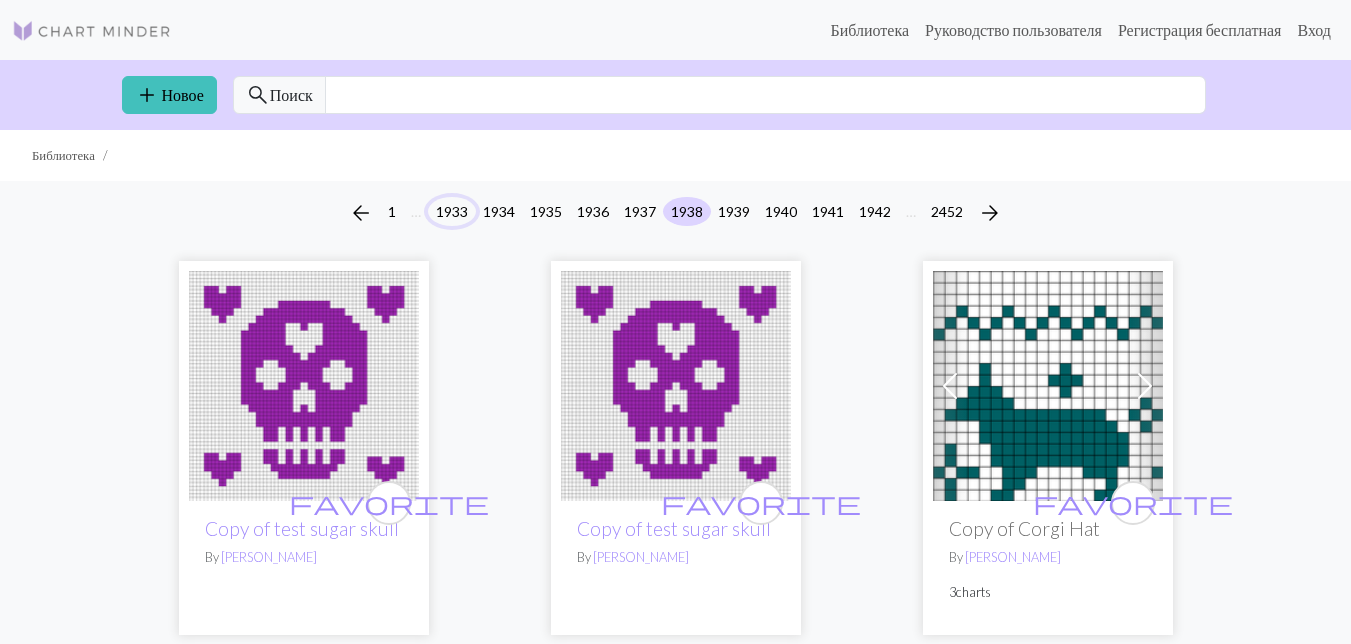 click on "1933" at bounding box center [452, 211] 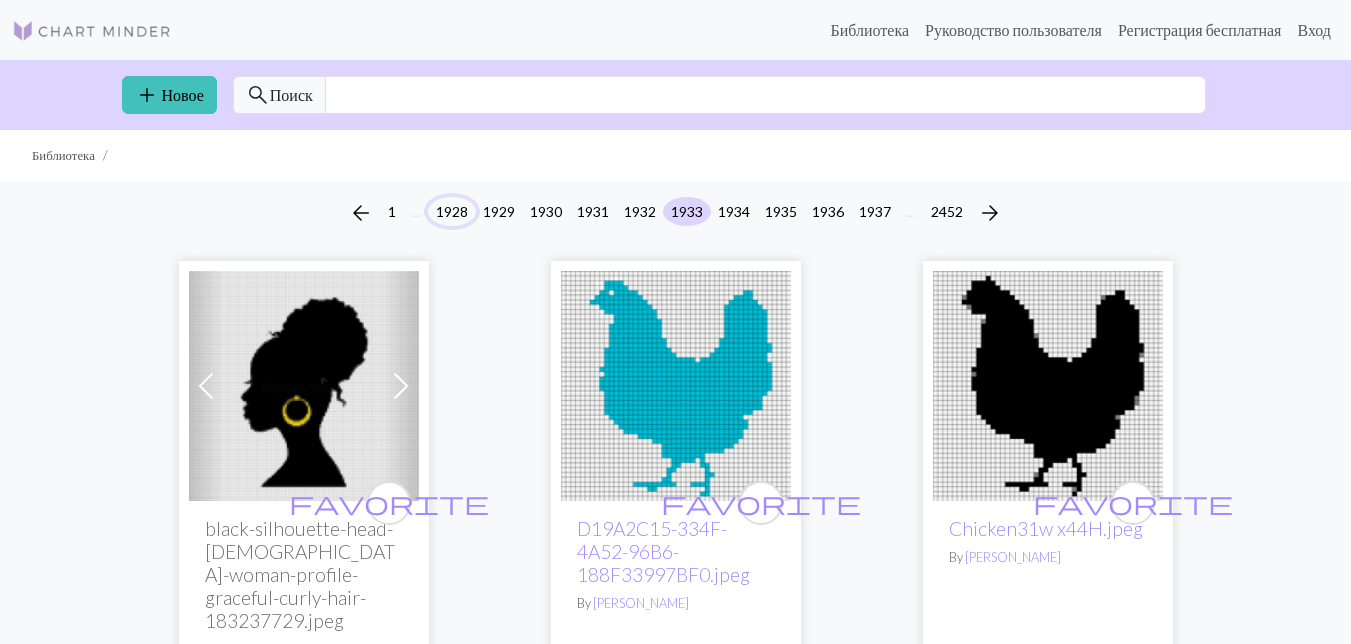 click on "1928" at bounding box center [452, 211] 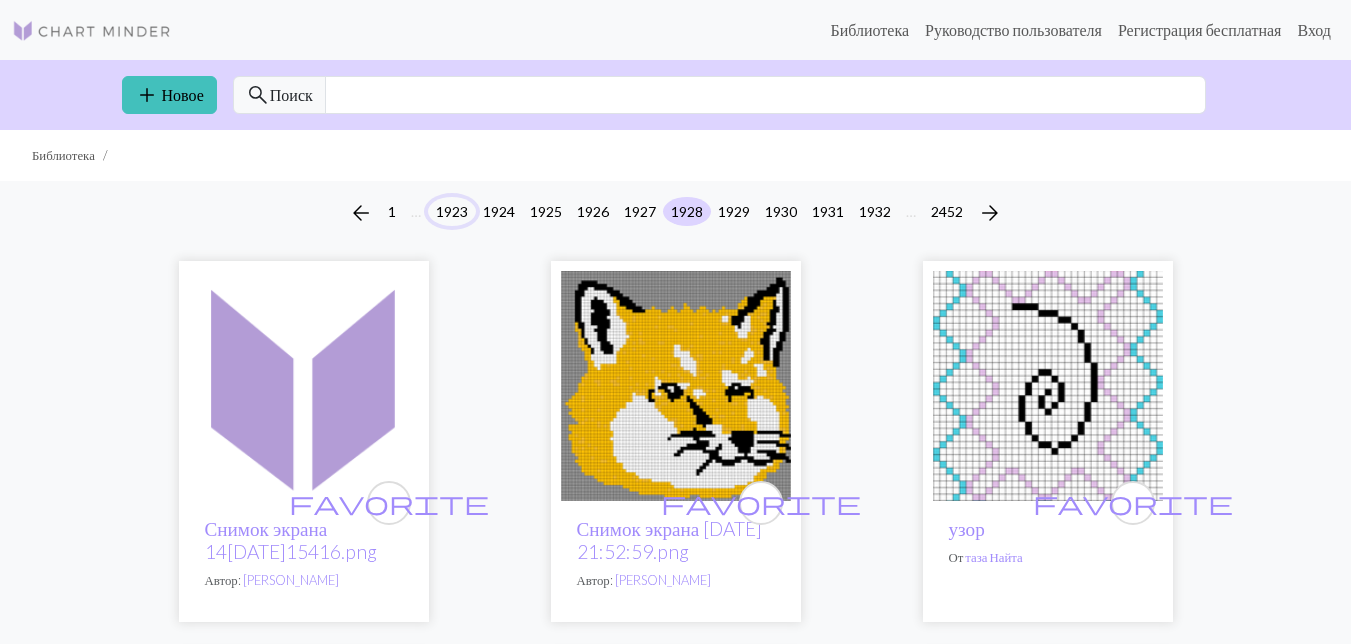 click on "1923" at bounding box center [452, 211] 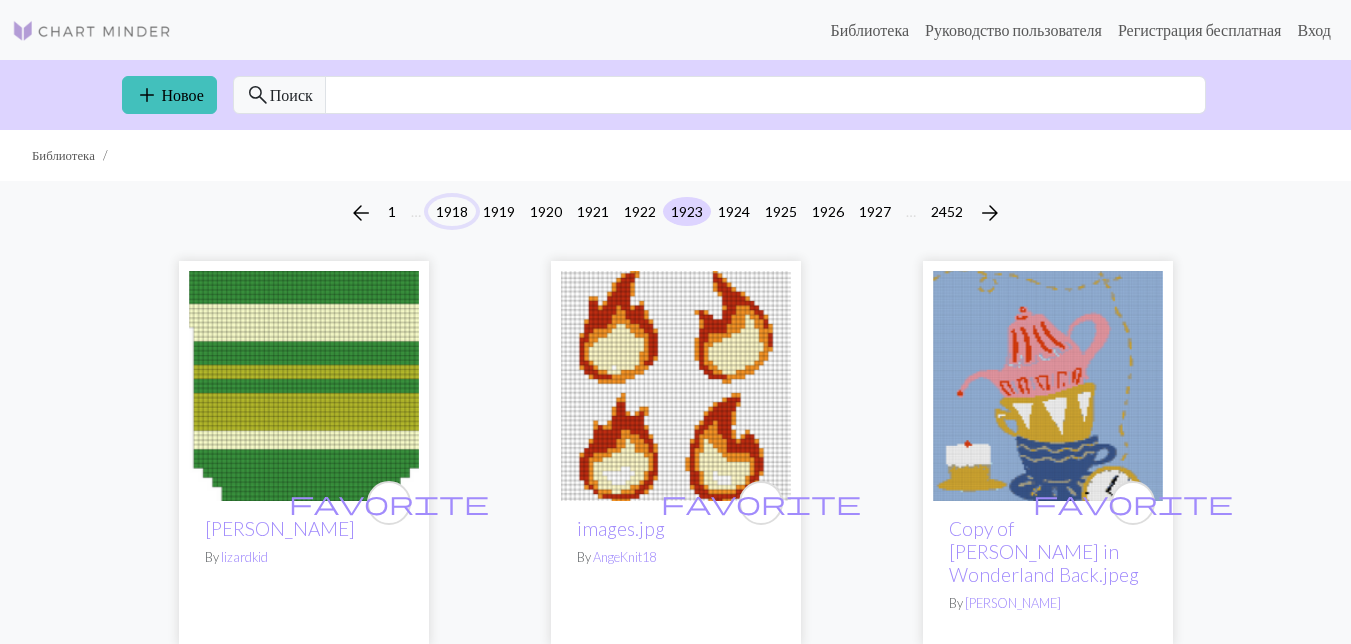 click on "1918" at bounding box center [452, 211] 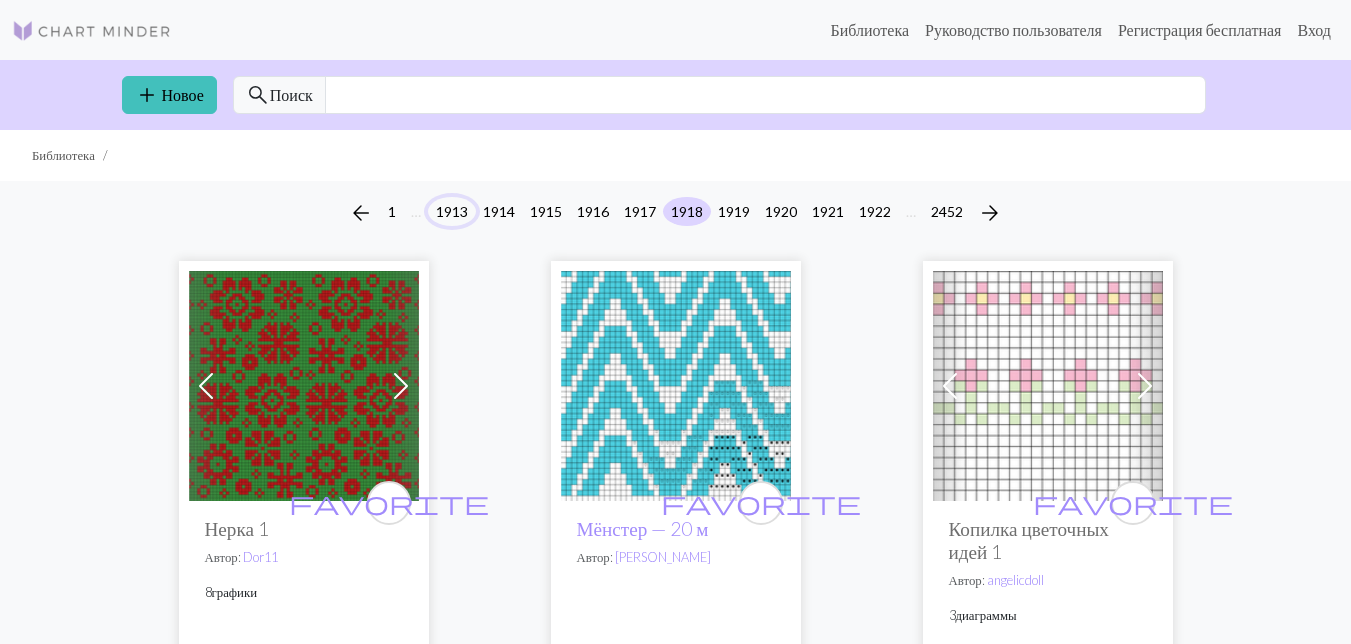click on "1913" at bounding box center [452, 211] 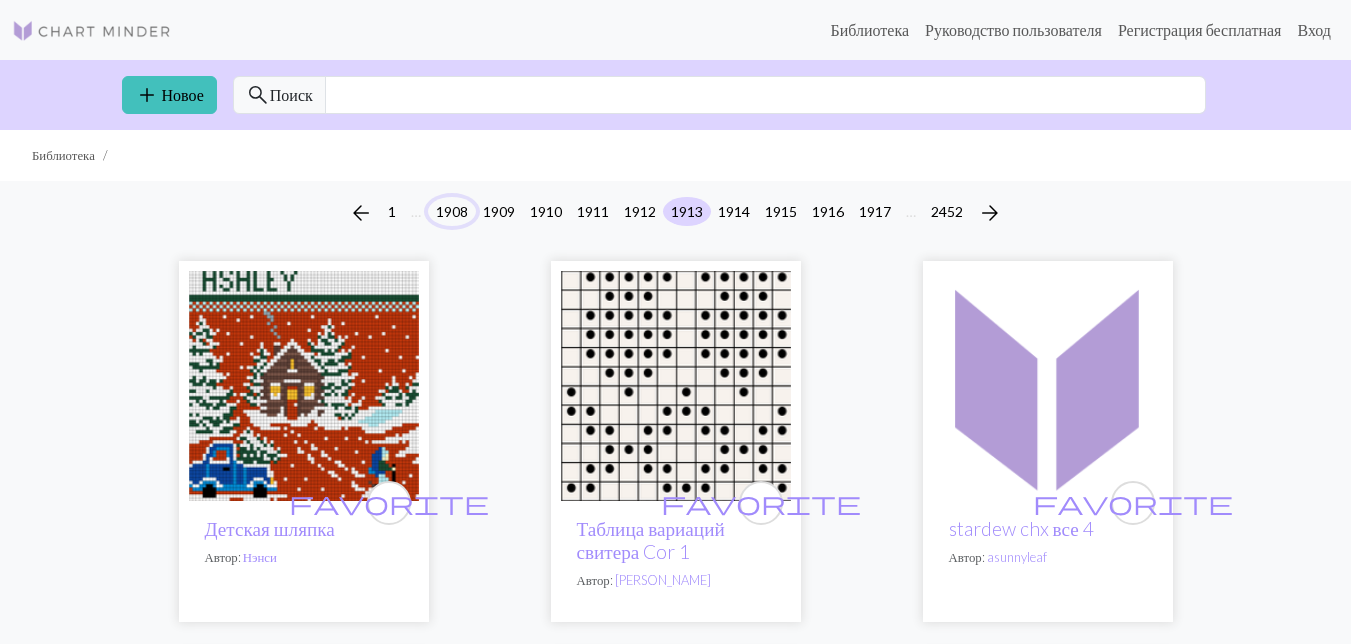 click on "1908" at bounding box center (452, 211) 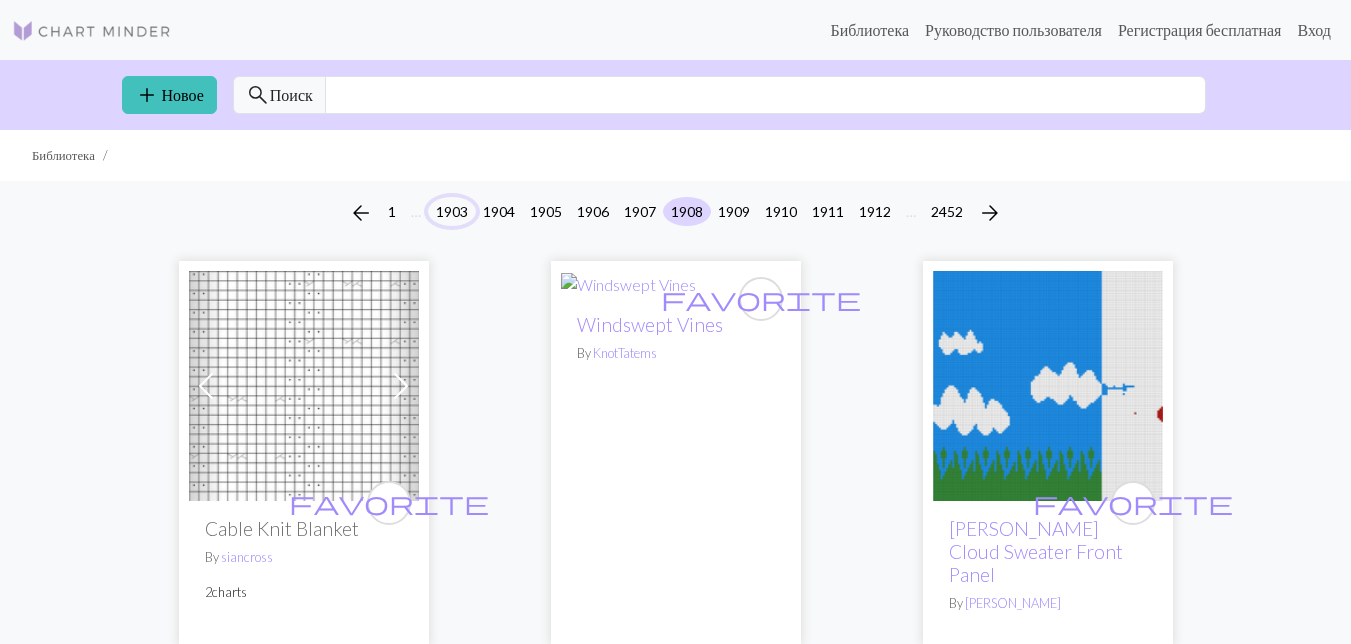 click on "1903" at bounding box center [452, 211] 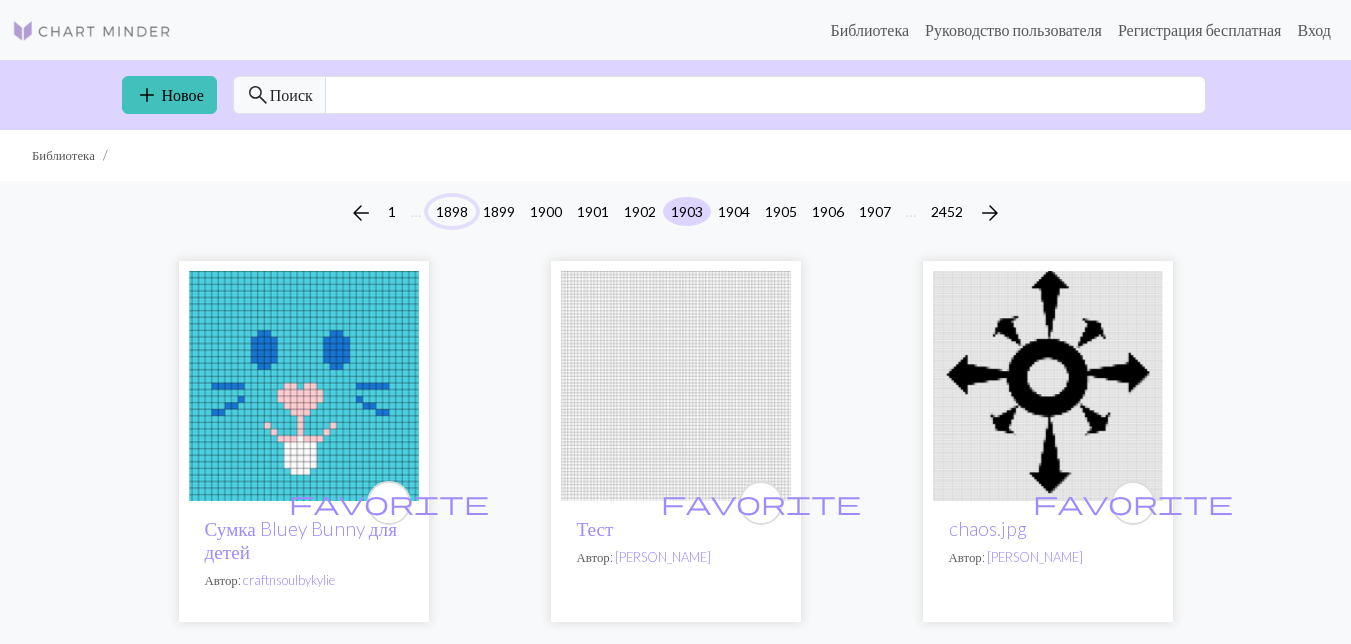 click on "1898" at bounding box center (452, 211) 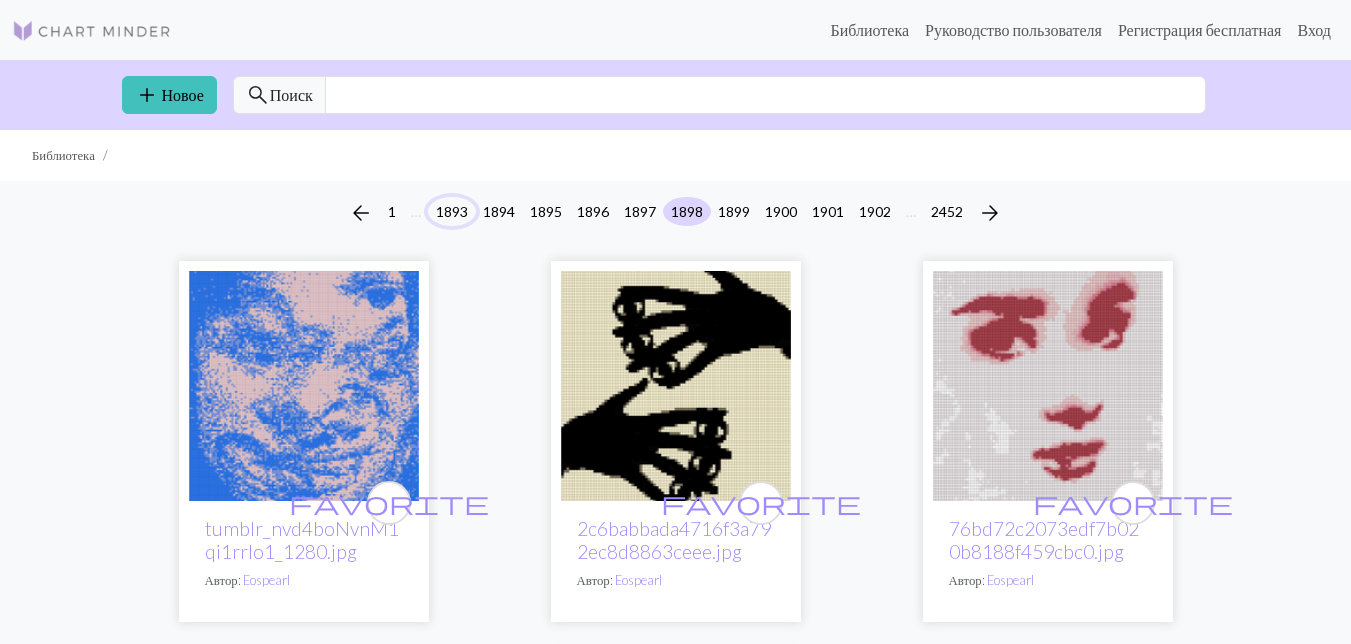 click on "1893" at bounding box center [452, 211] 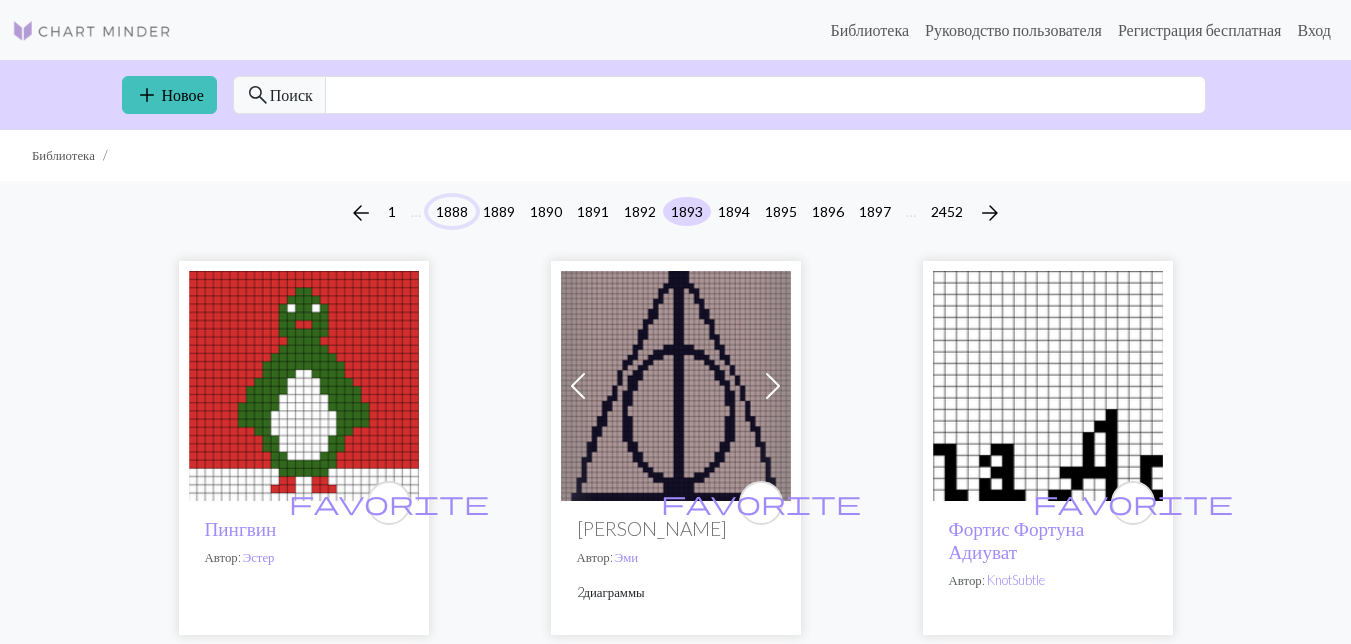 click on "1888" at bounding box center [452, 211] 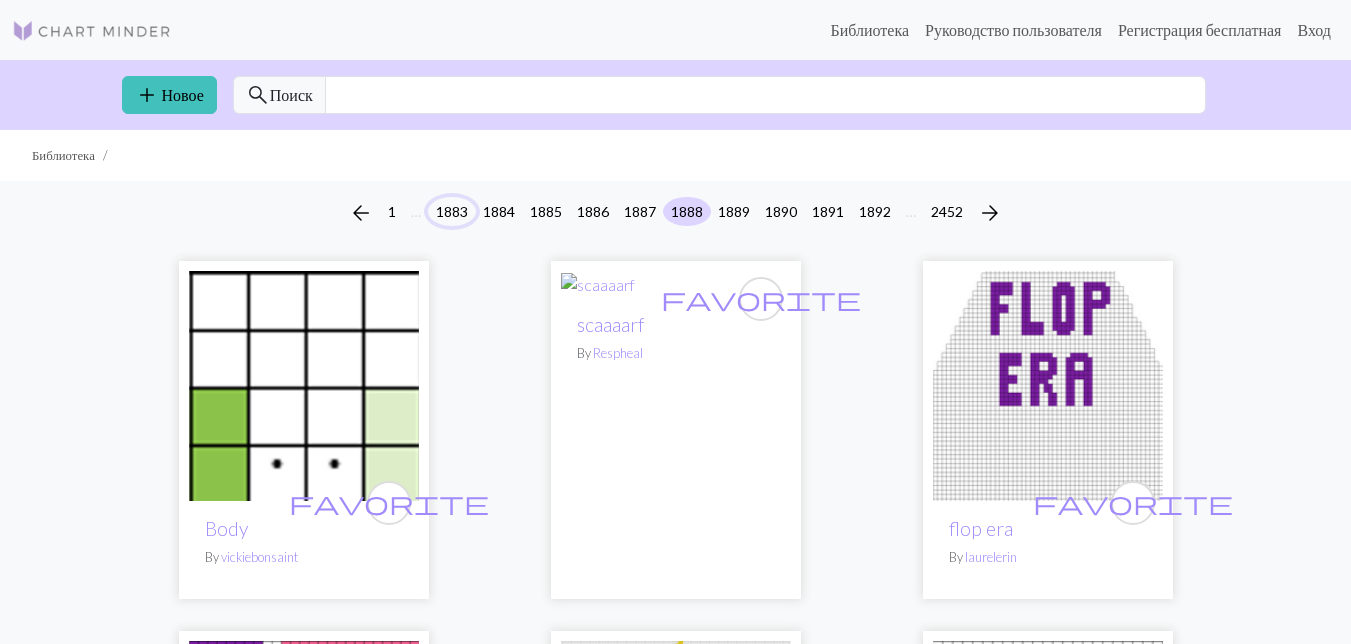 click on "1883" at bounding box center (452, 211) 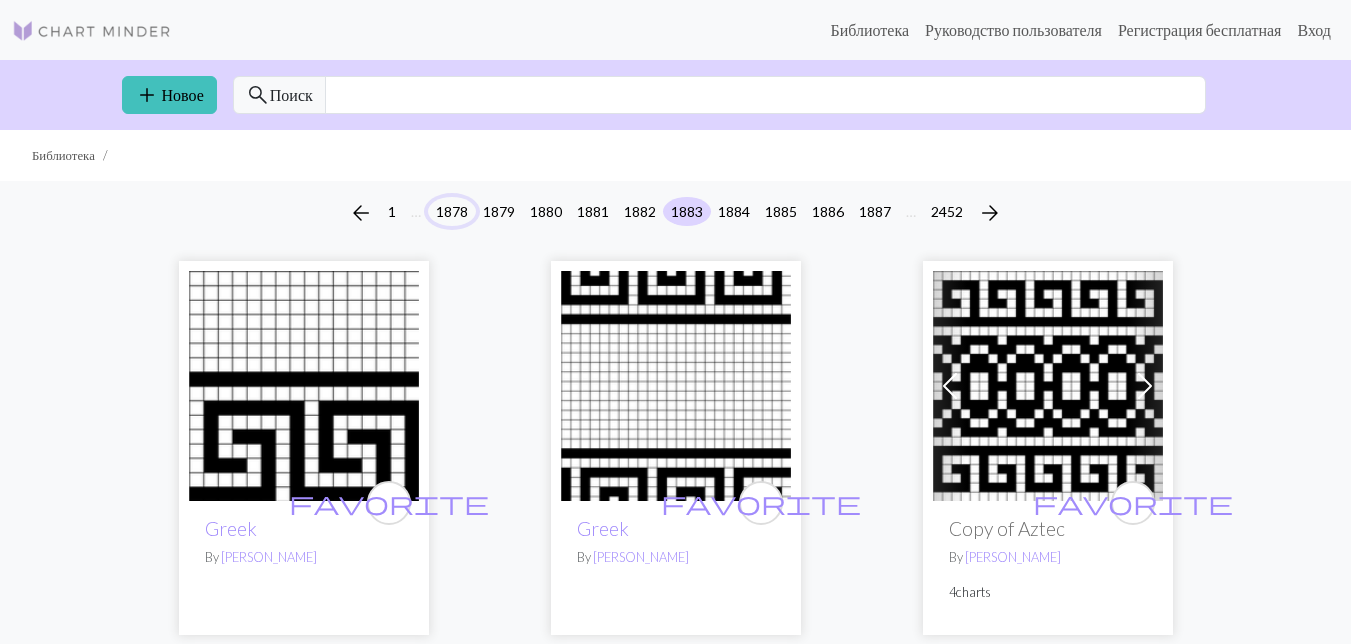 click on "1878" at bounding box center [452, 211] 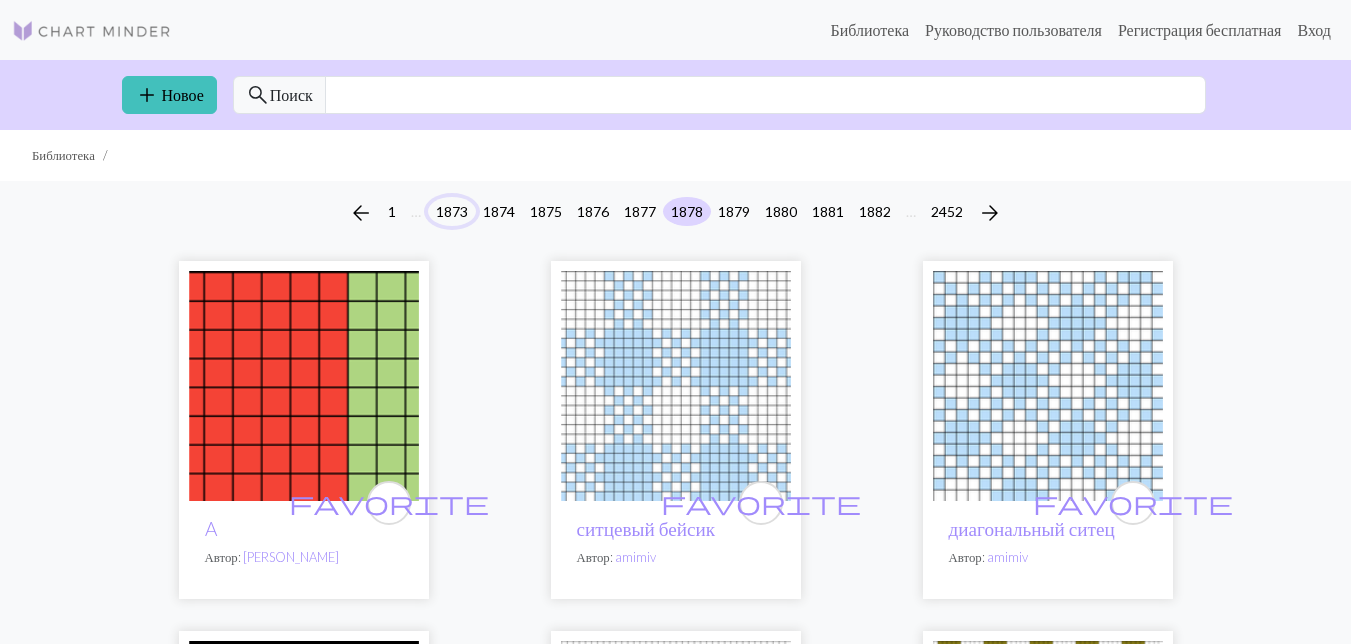 click on "1873" at bounding box center (452, 211) 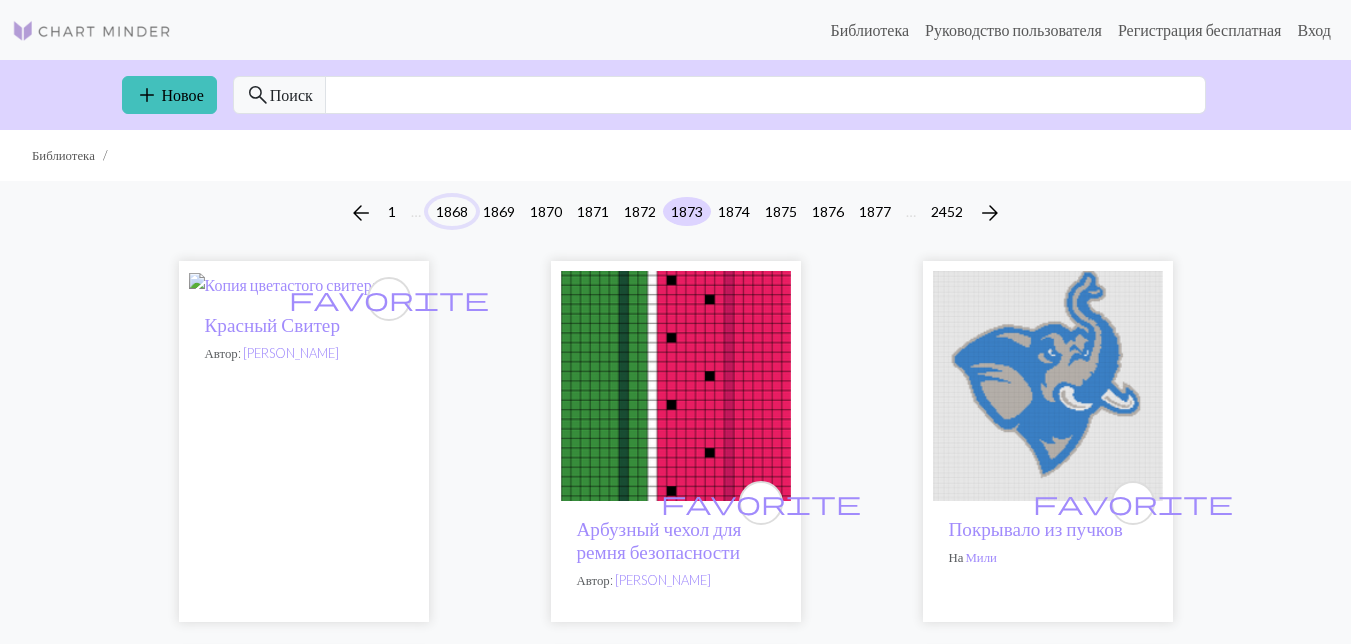 click on "1868" at bounding box center [452, 211] 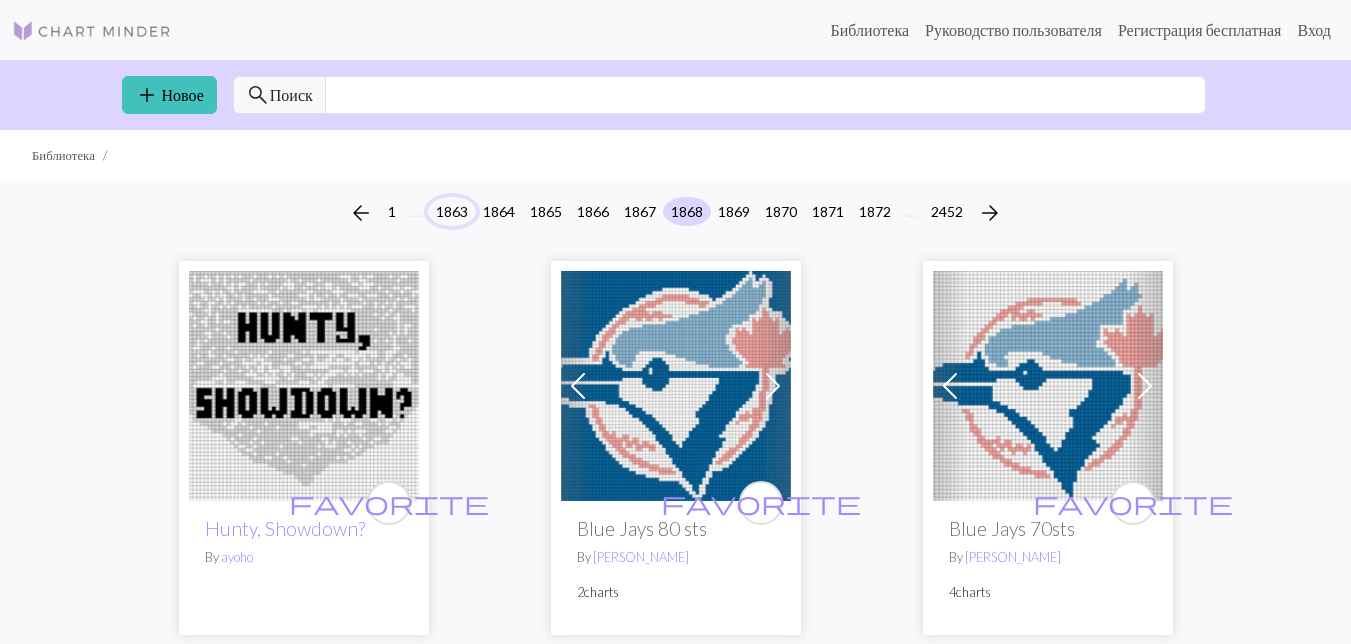 click on "1863" at bounding box center [452, 211] 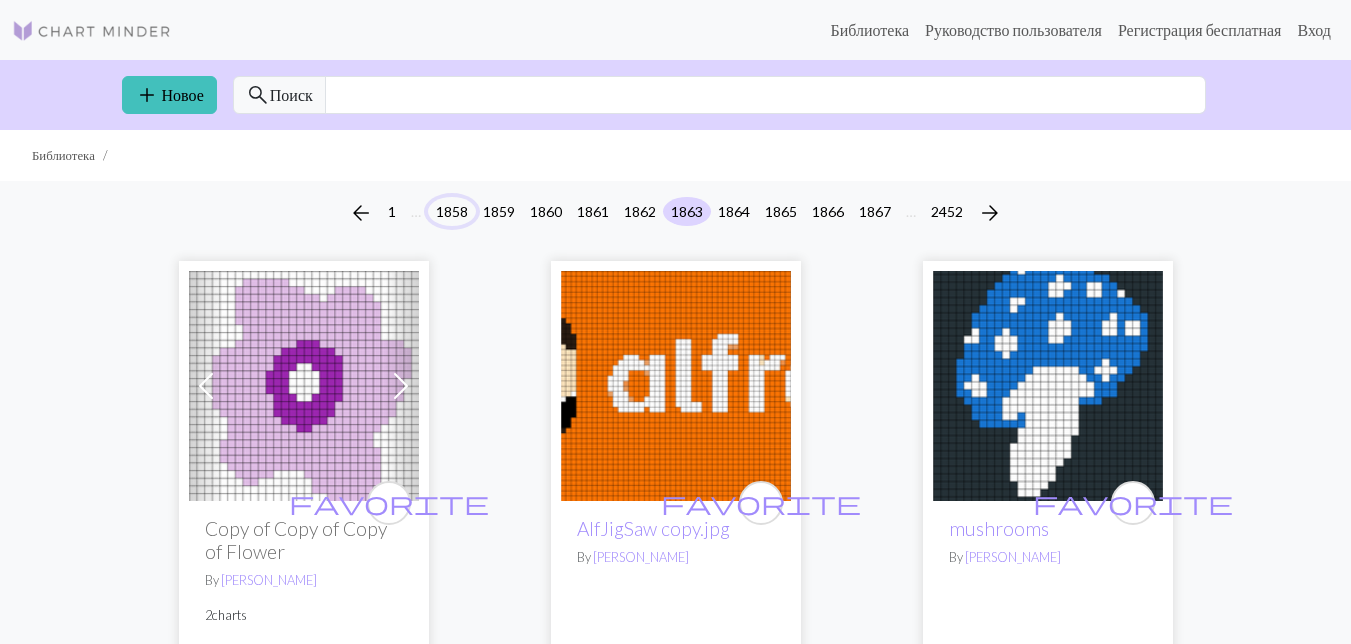click on "1858" at bounding box center (452, 211) 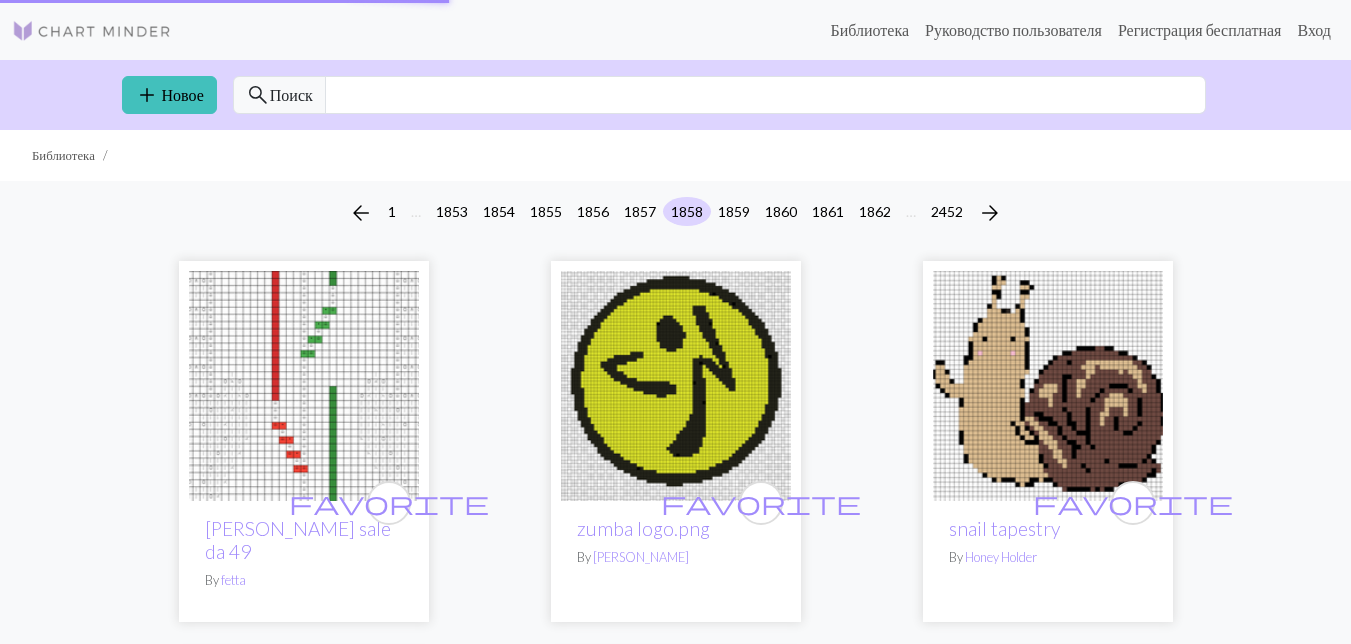 click on "arrow_back 1 … 1853 1854 1855 1856 1857 1858 1859 1860 1861 1862 … 2452 arrow_forward" at bounding box center [675, 213] 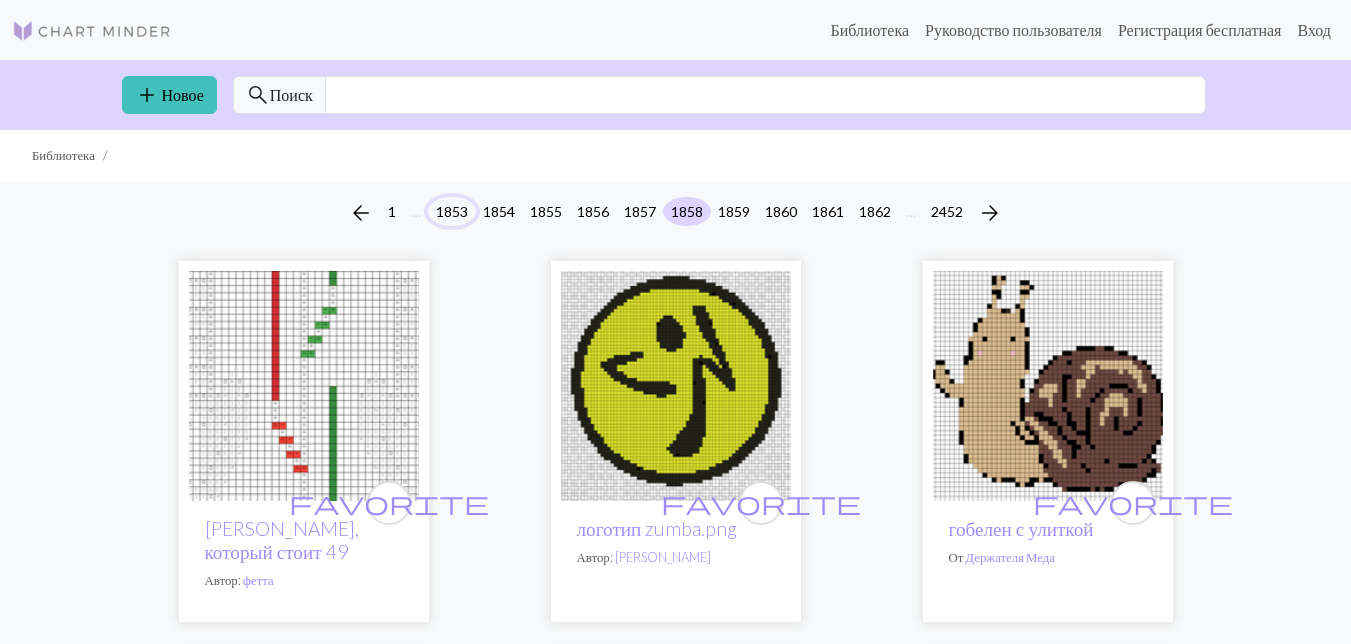 click on "1853" at bounding box center [452, 211] 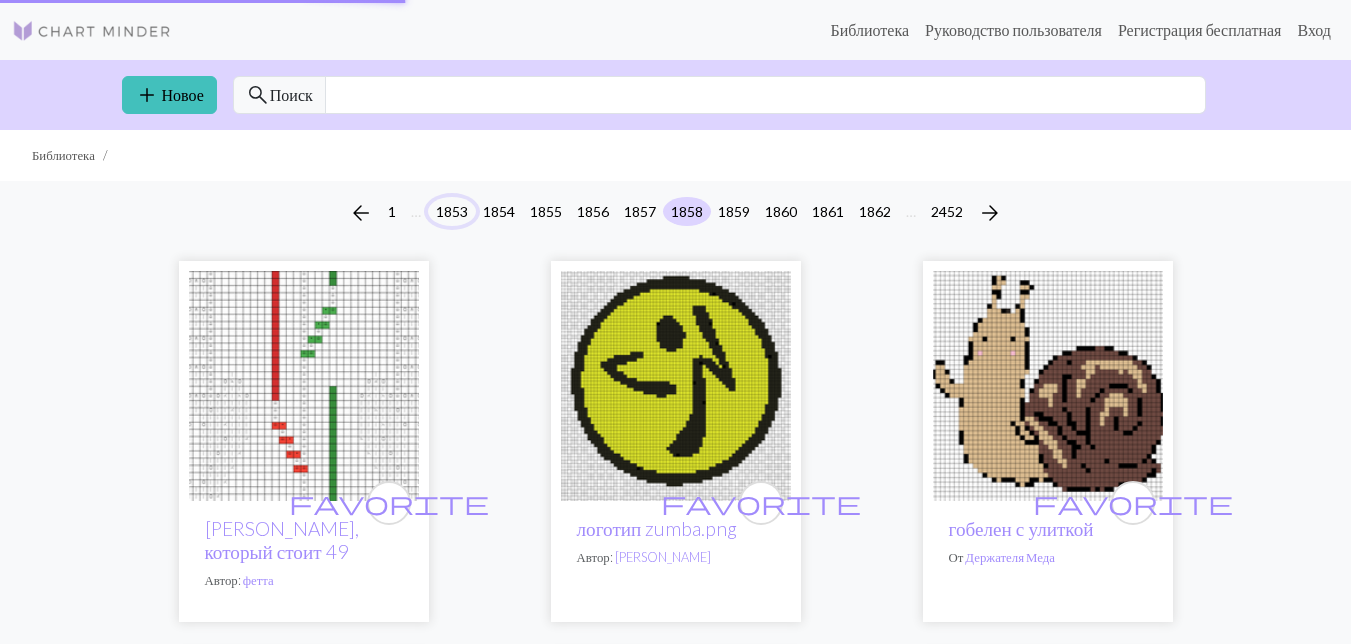 click on "1853" at bounding box center [452, 211] 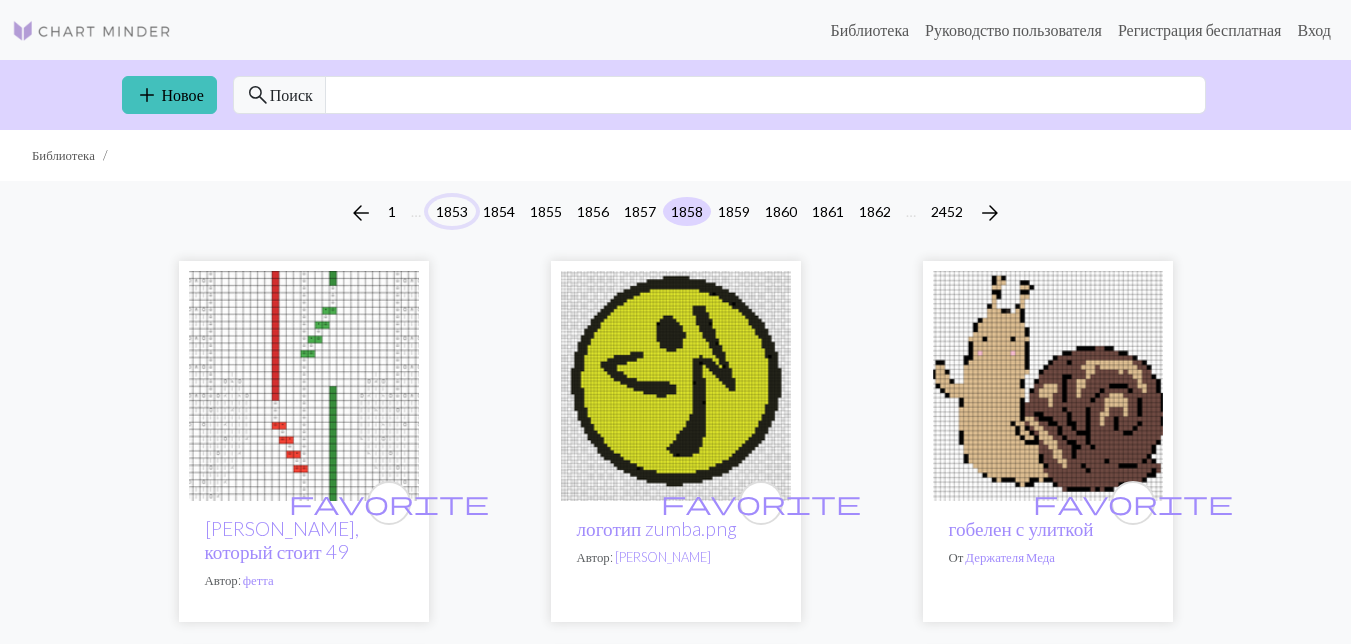 click on "1853" at bounding box center (452, 211) 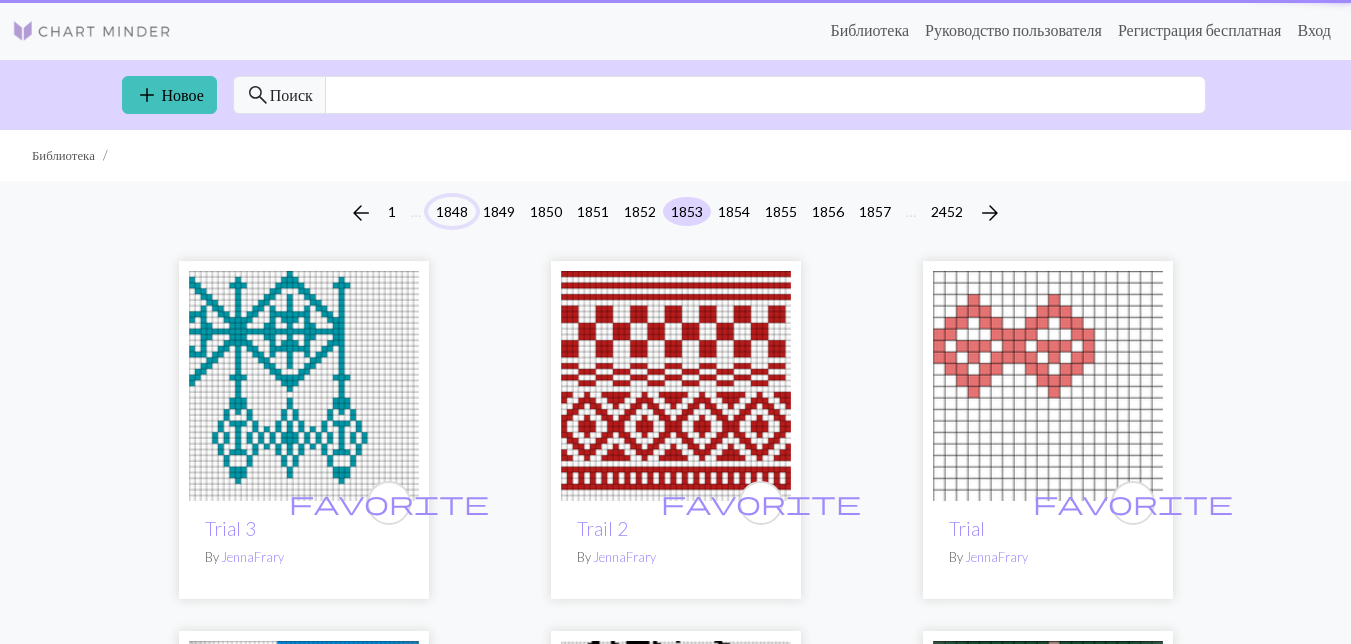click on "1848" at bounding box center [452, 211] 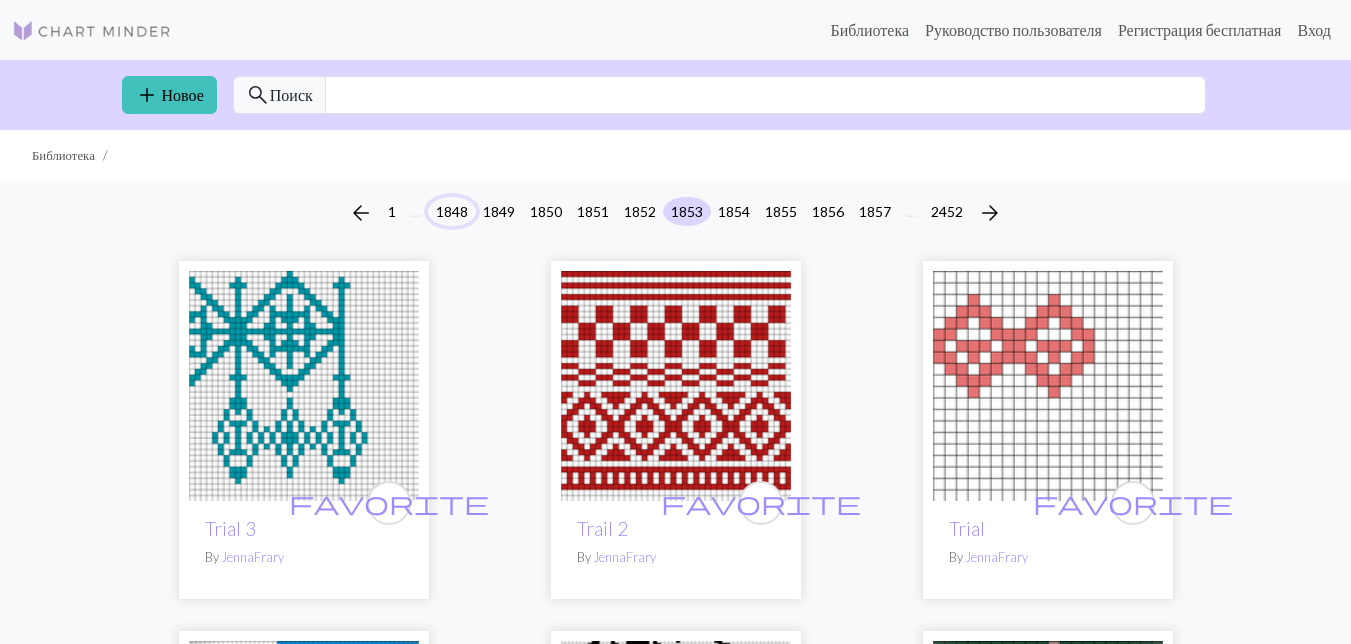 click on "1848" at bounding box center [452, 211] 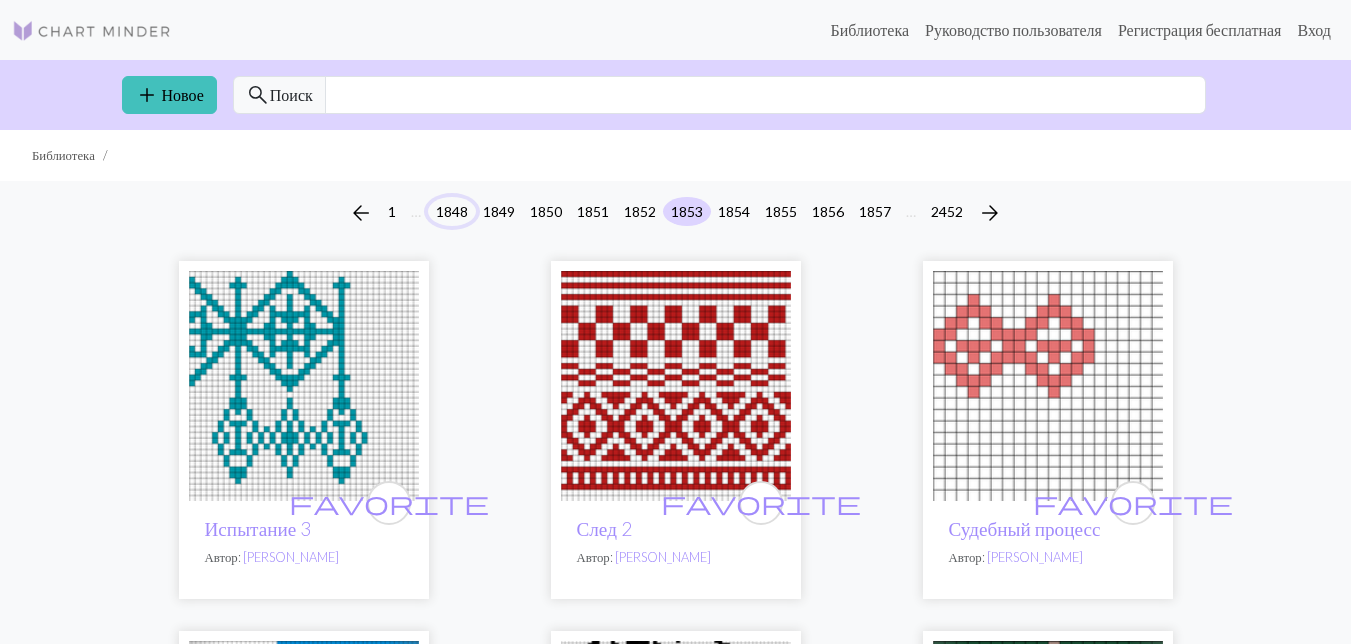 click on "1848" at bounding box center [452, 211] 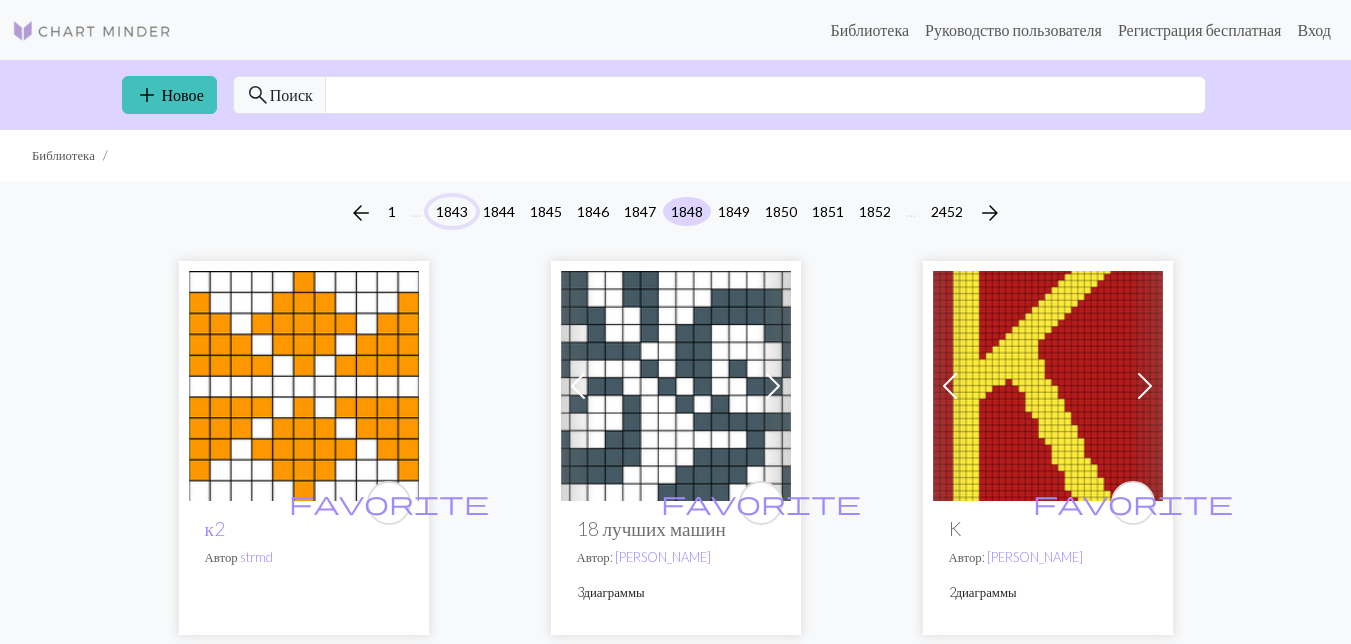 click on "1843" at bounding box center (452, 211) 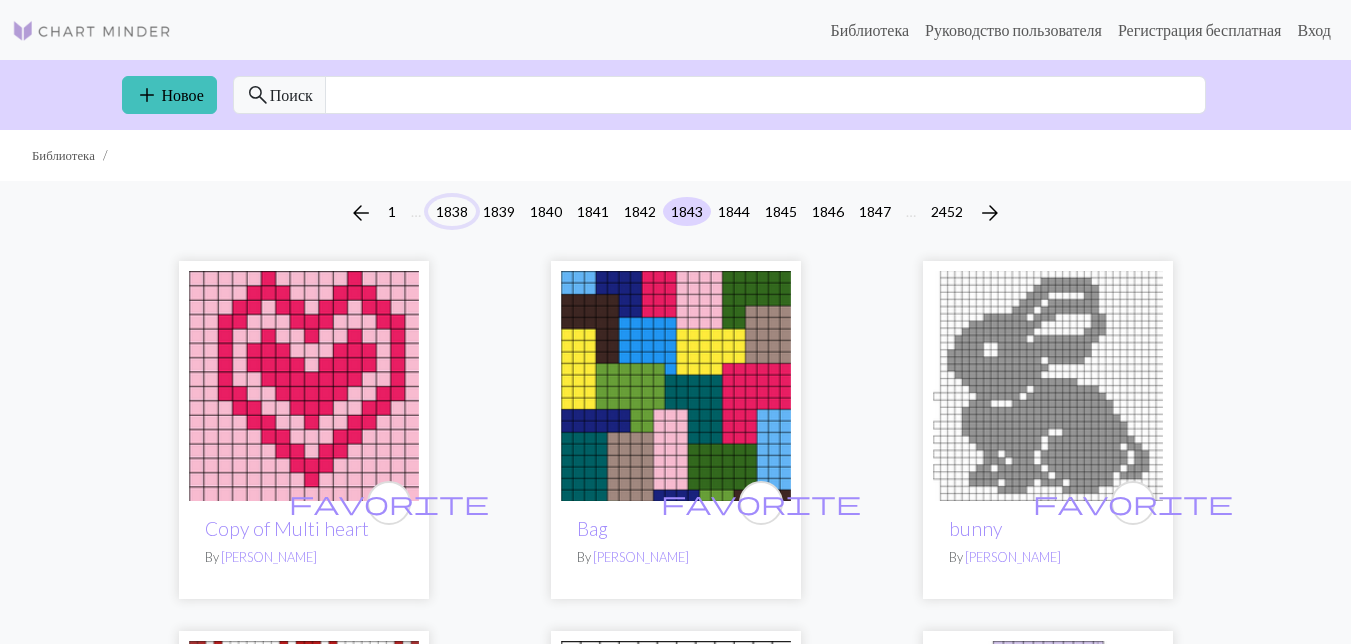 click on "1838" at bounding box center [452, 211] 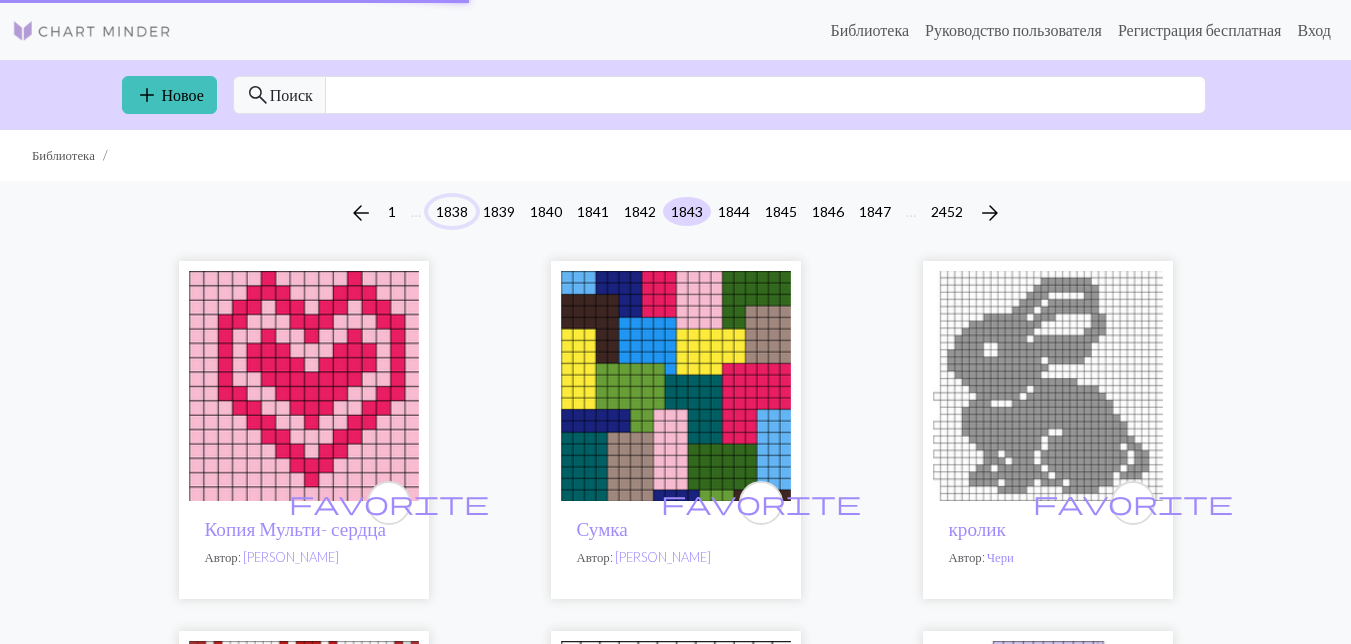 click on "1838" at bounding box center [452, 211] 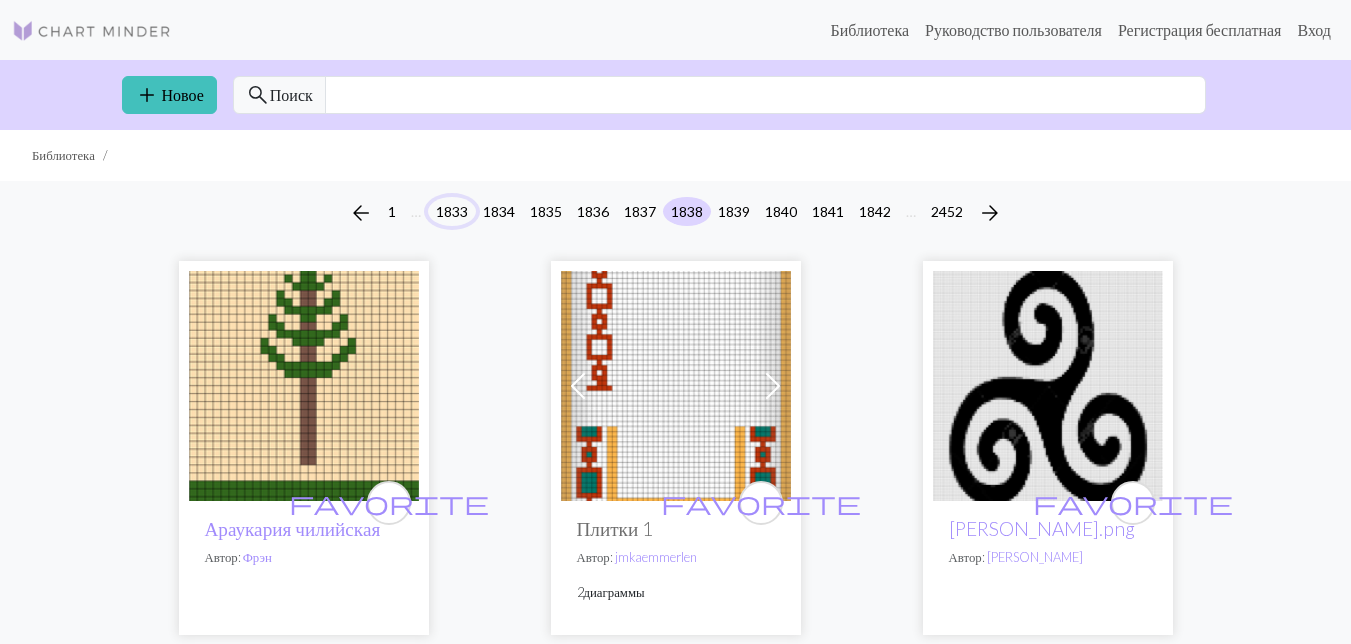 click on "1833" at bounding box center [452, 211] 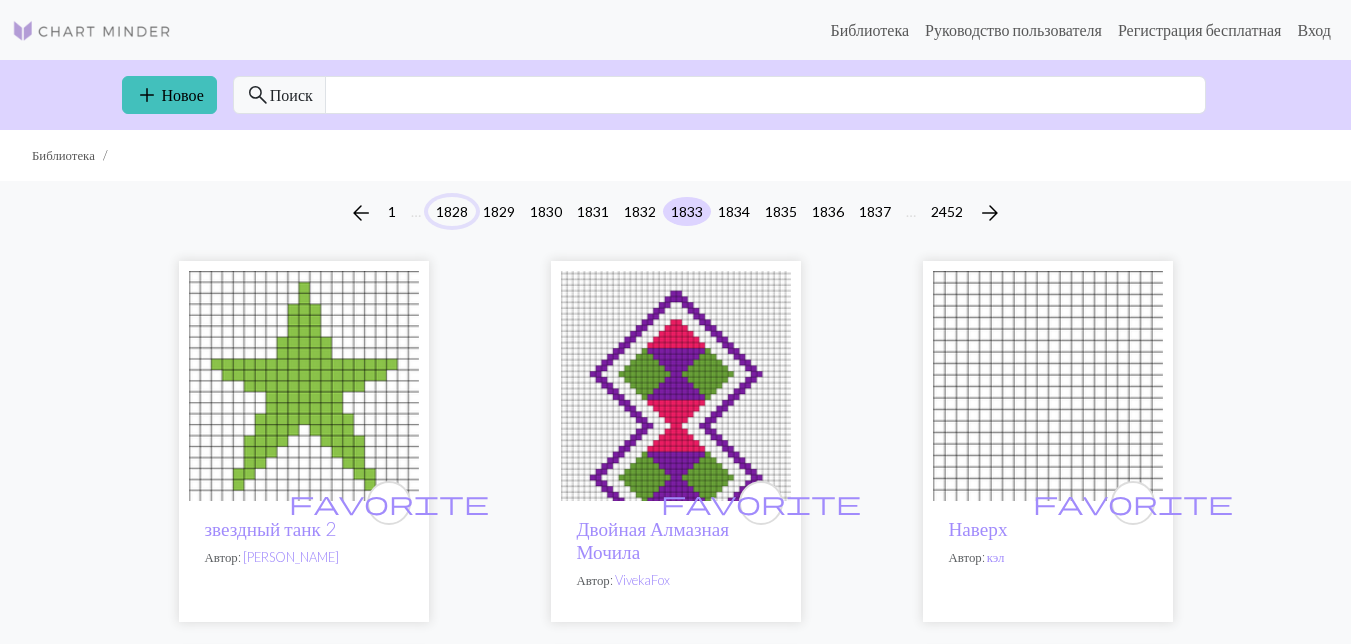 click on "1828" at bounding box center (452, 211) 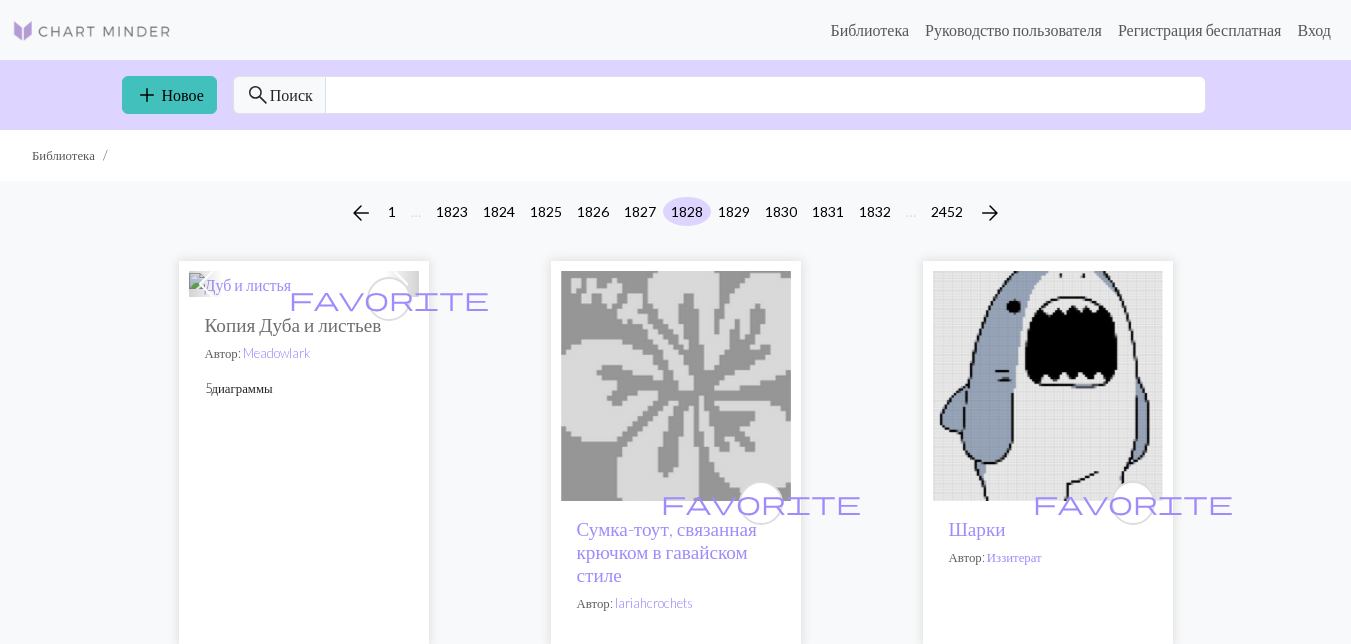 click at bounding box center (1048, 386) 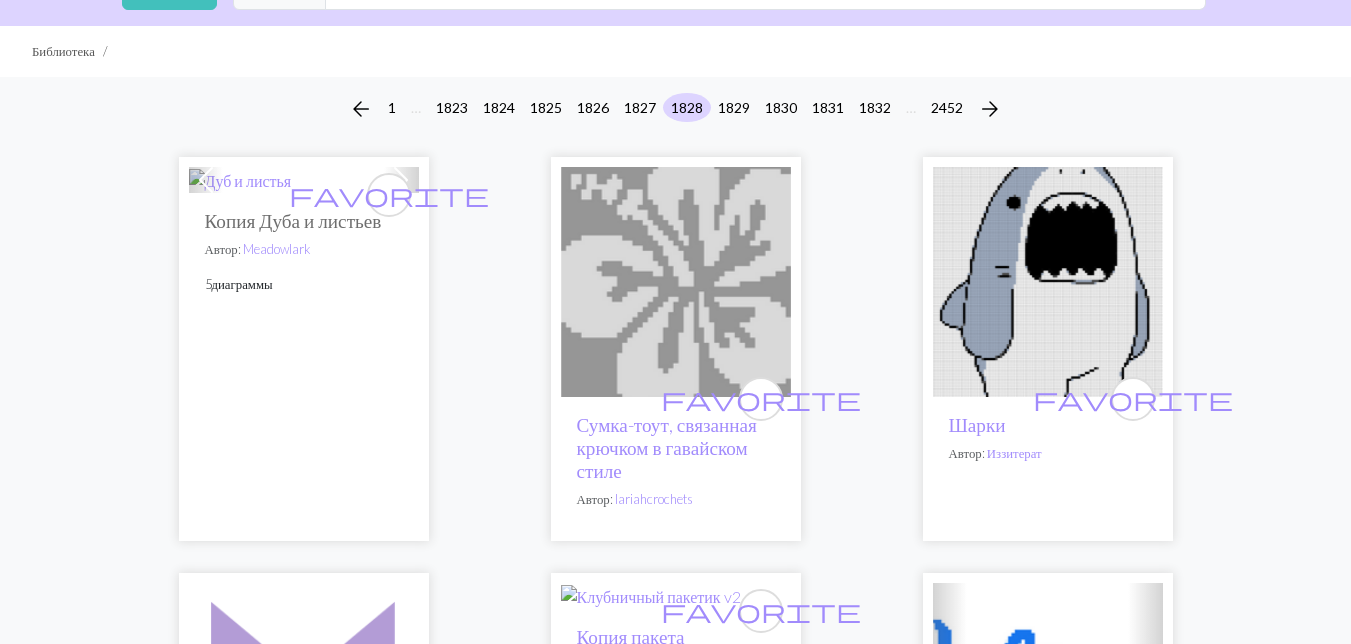 scroll, scrollTop: 0, scrollLeft: 0, axis: both 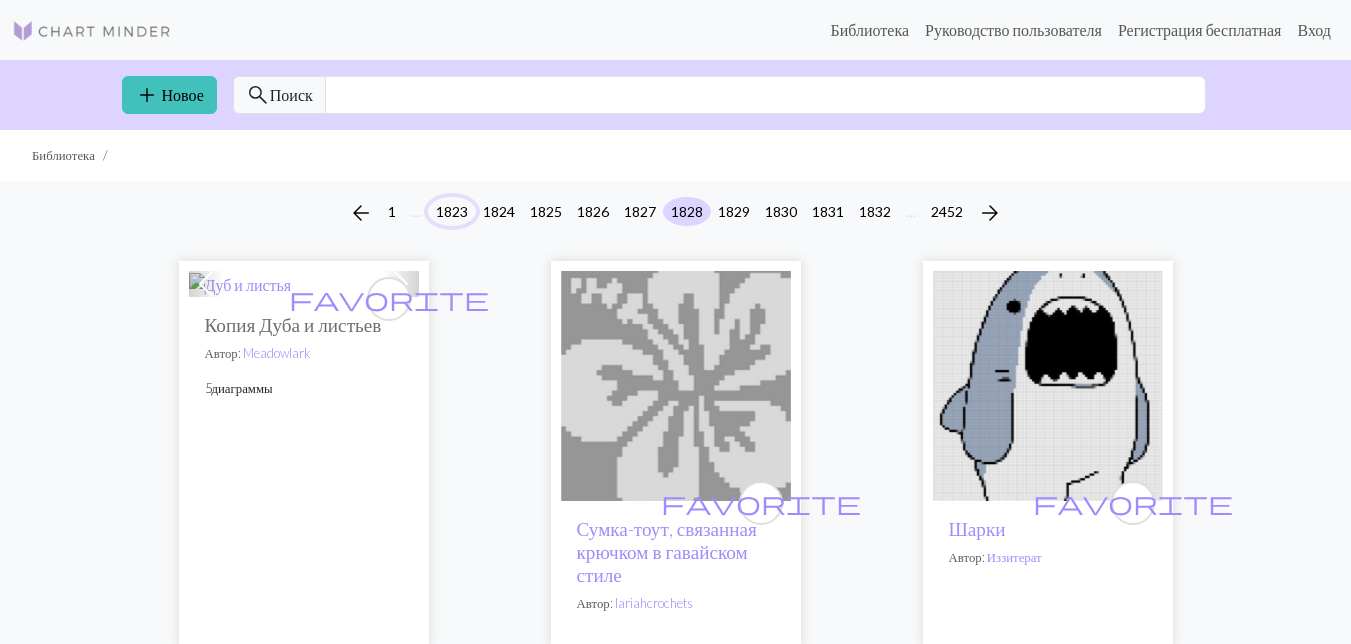 click on "1823" at bounding box center [452, 211] 